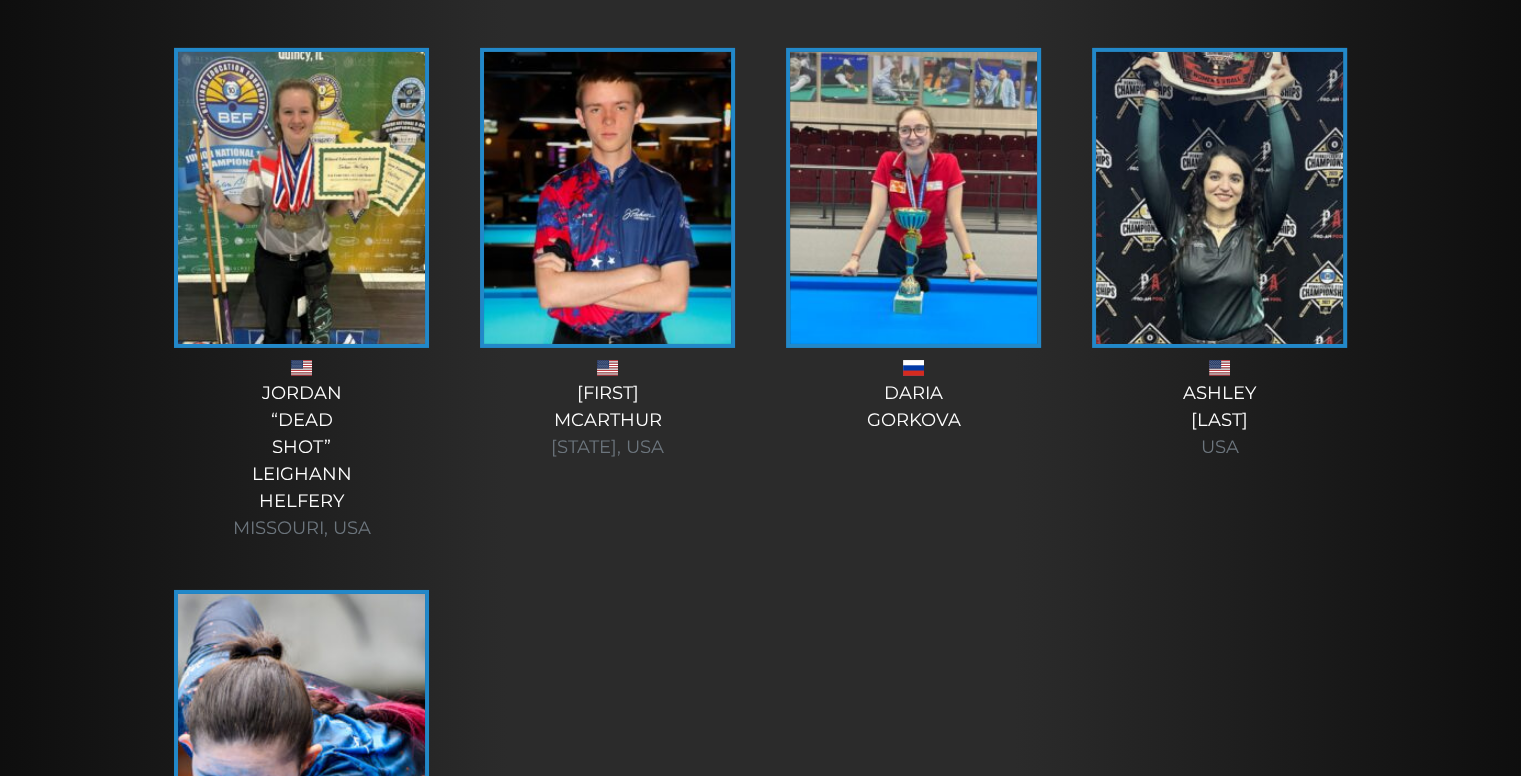 scroll, scrollTop: 6700, scrollLeft: 0, axis: vertical 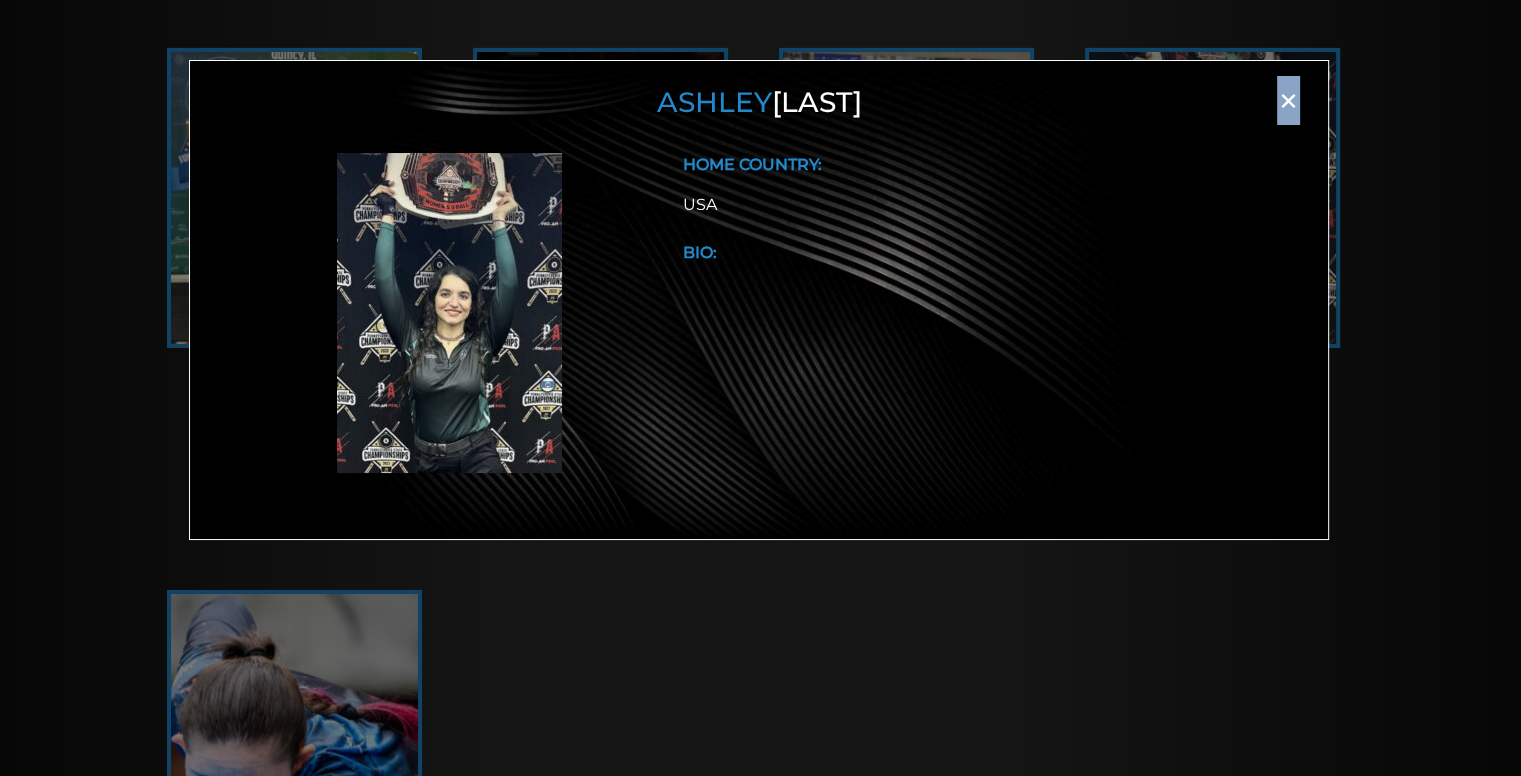 click on "×" at bounding box center (1288, 101) 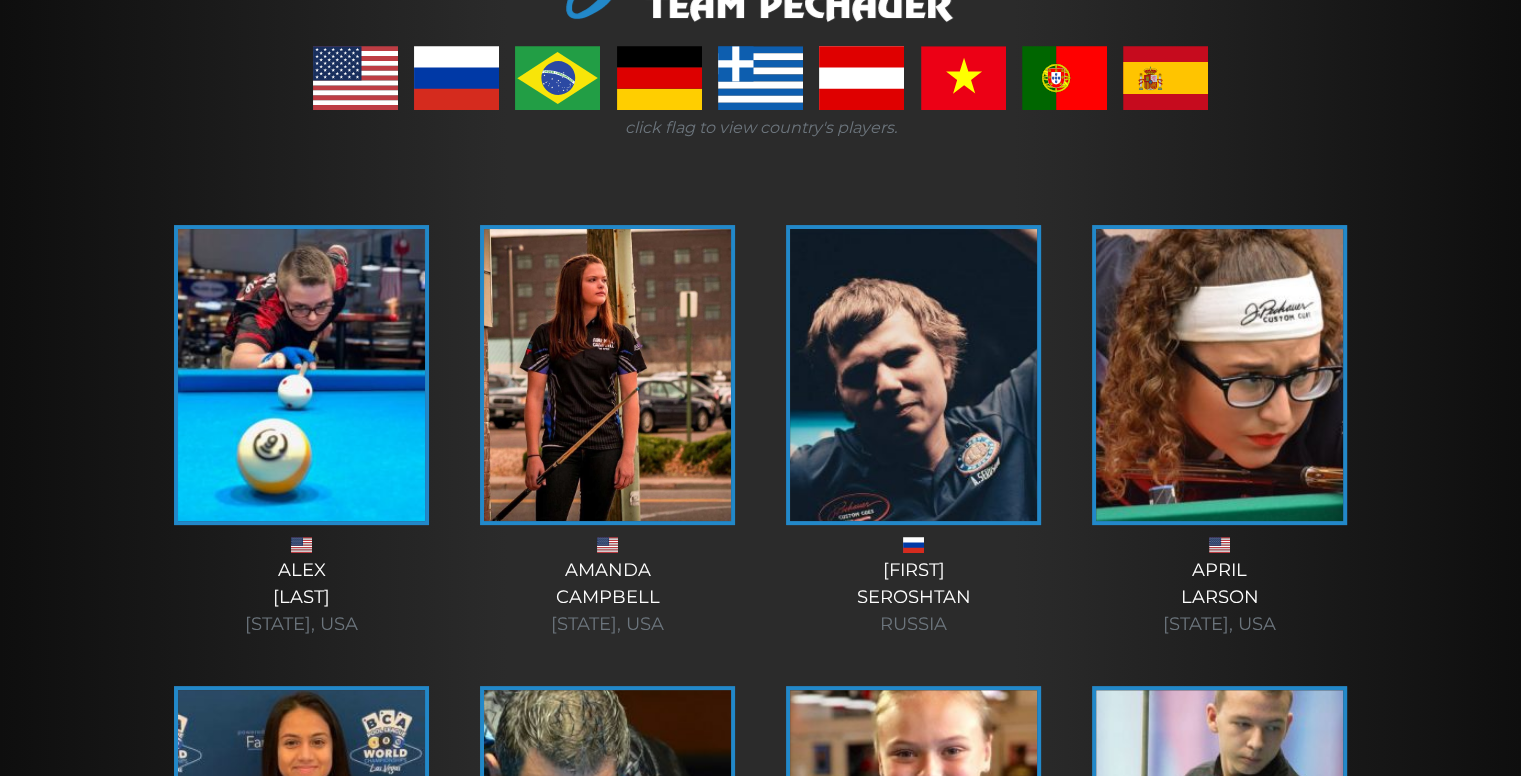 scroll, scrollTop: 0, scrollLeft: 0, axis: both 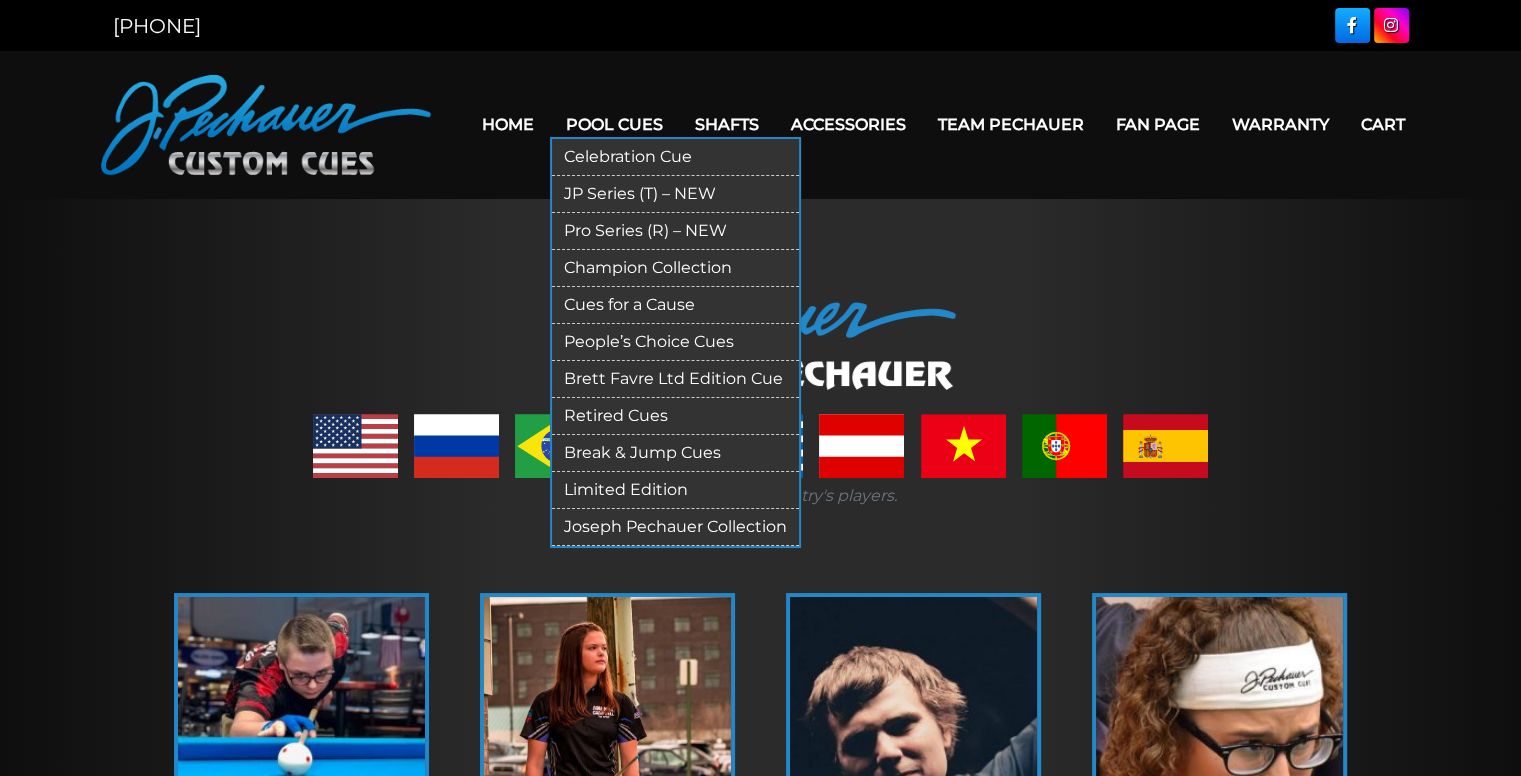 click on "JP Series (T) – NEW" at bounding box center [675, 194] 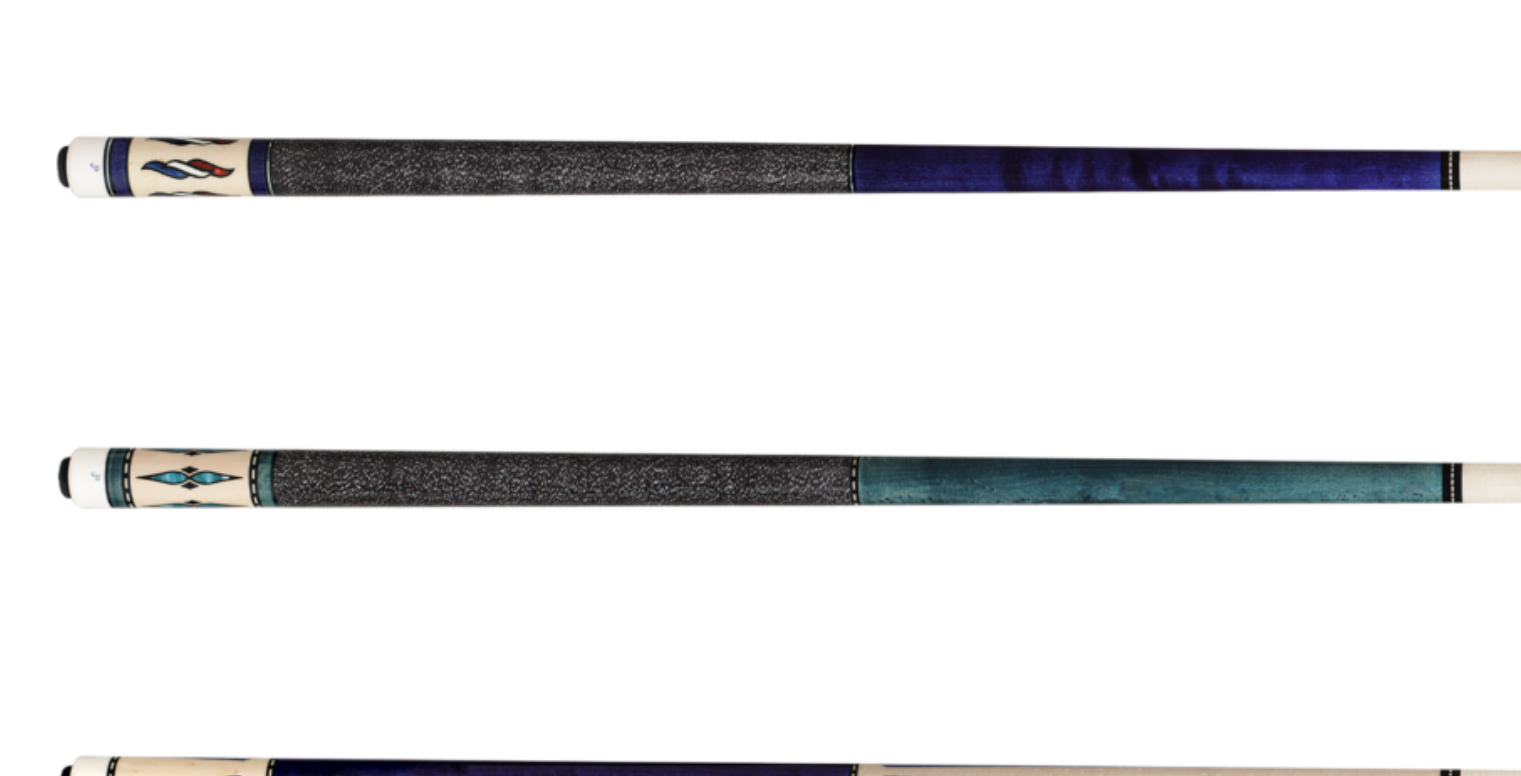 scroll, scrollTop: 1278, scrollLeft: 0, axis: vertical 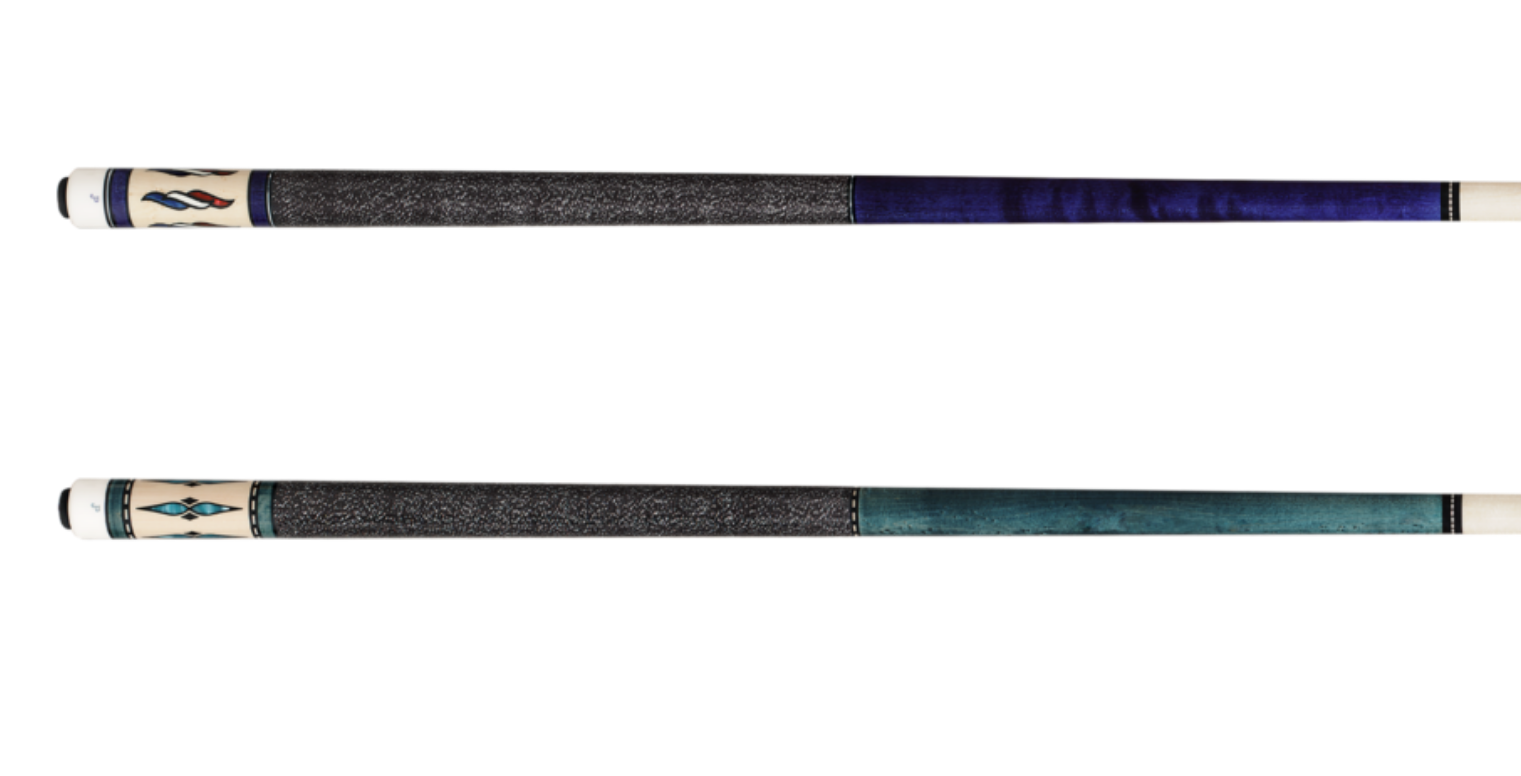click at bounding box center (761, 190) 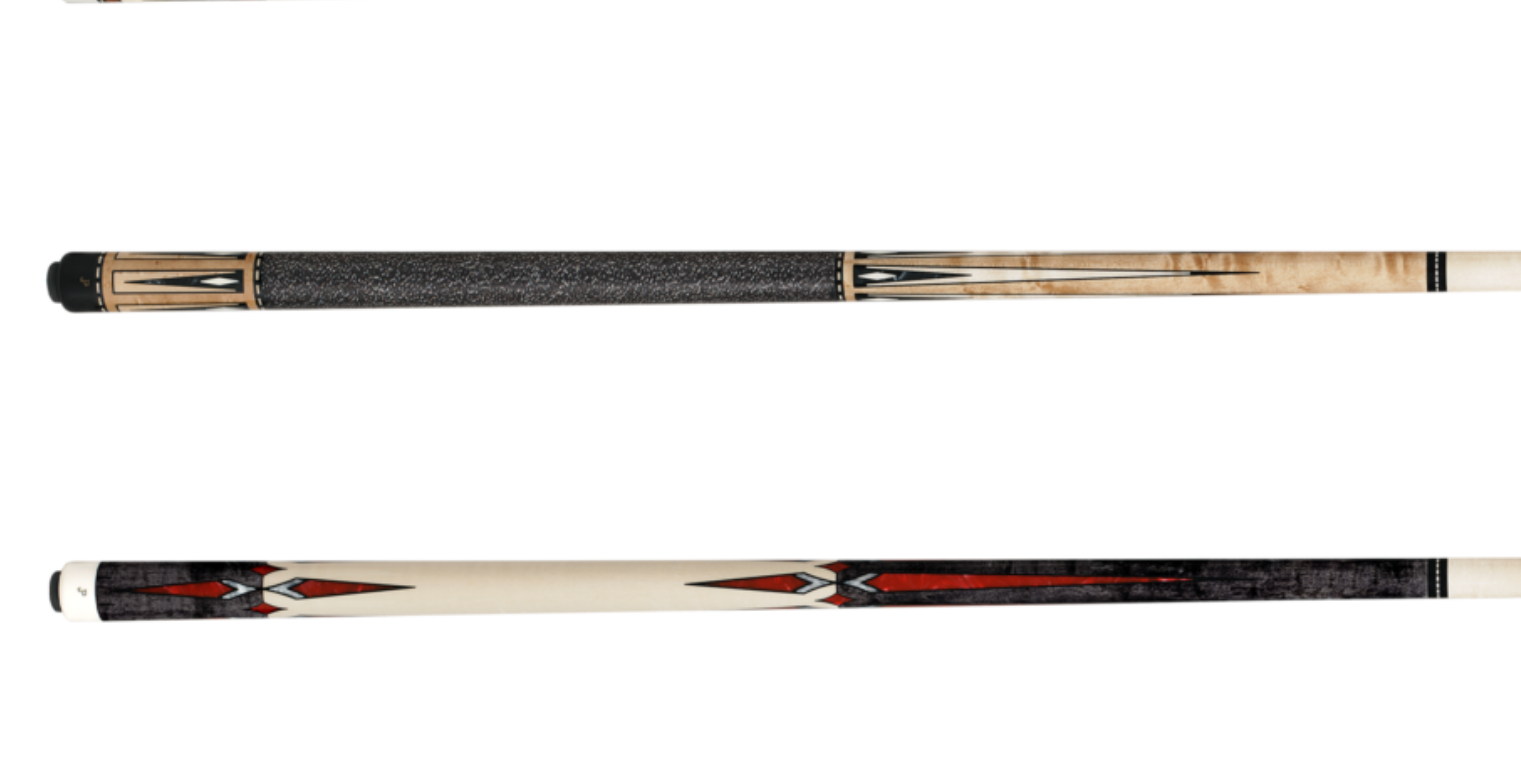 scroll, scrollTop: 3208, scrollLeft: 0, axis: vertical 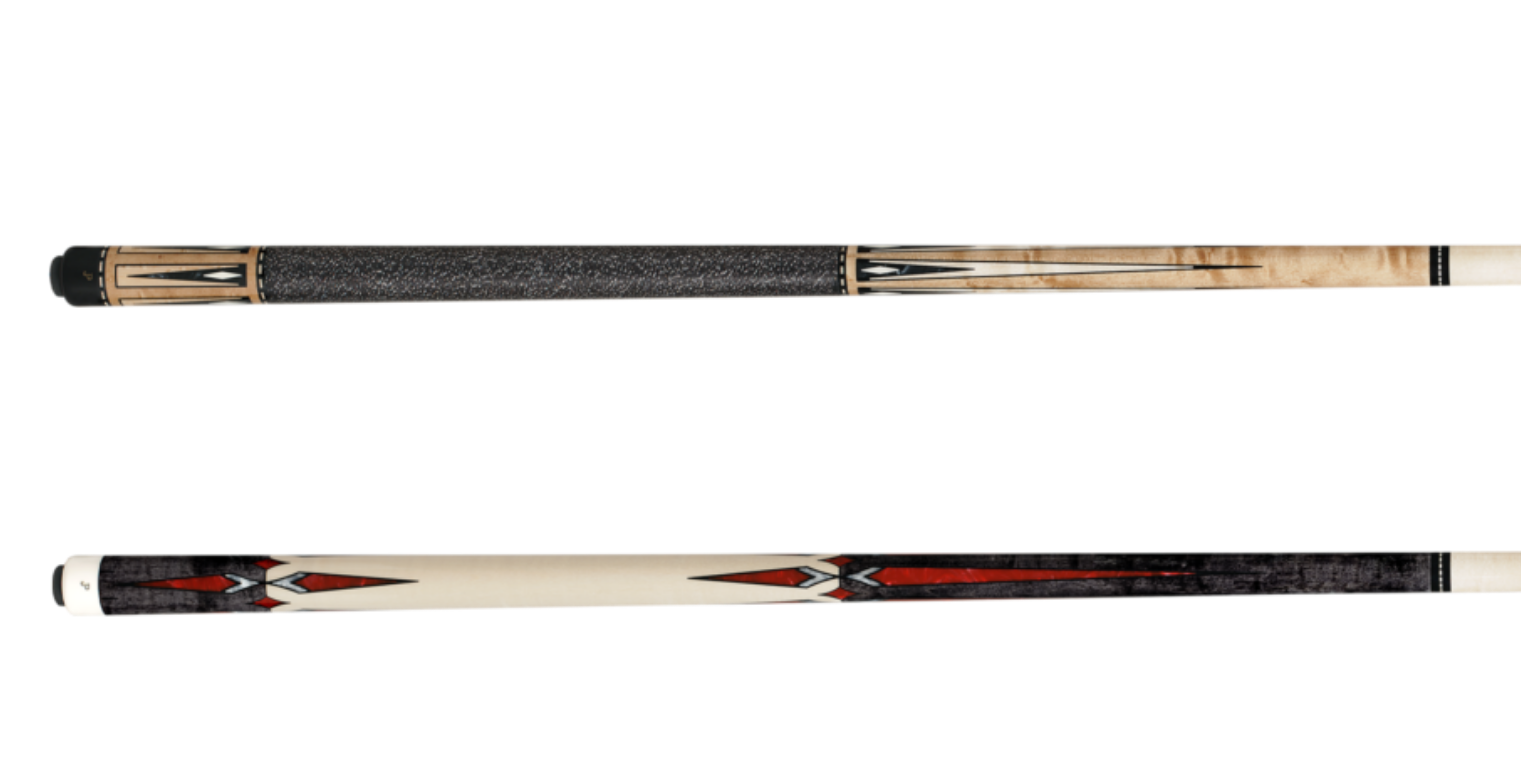 drag, startPoint x: 599, startPoint y: 350, endPoint x: 609, endPoint y: 361, distance: 14.866069 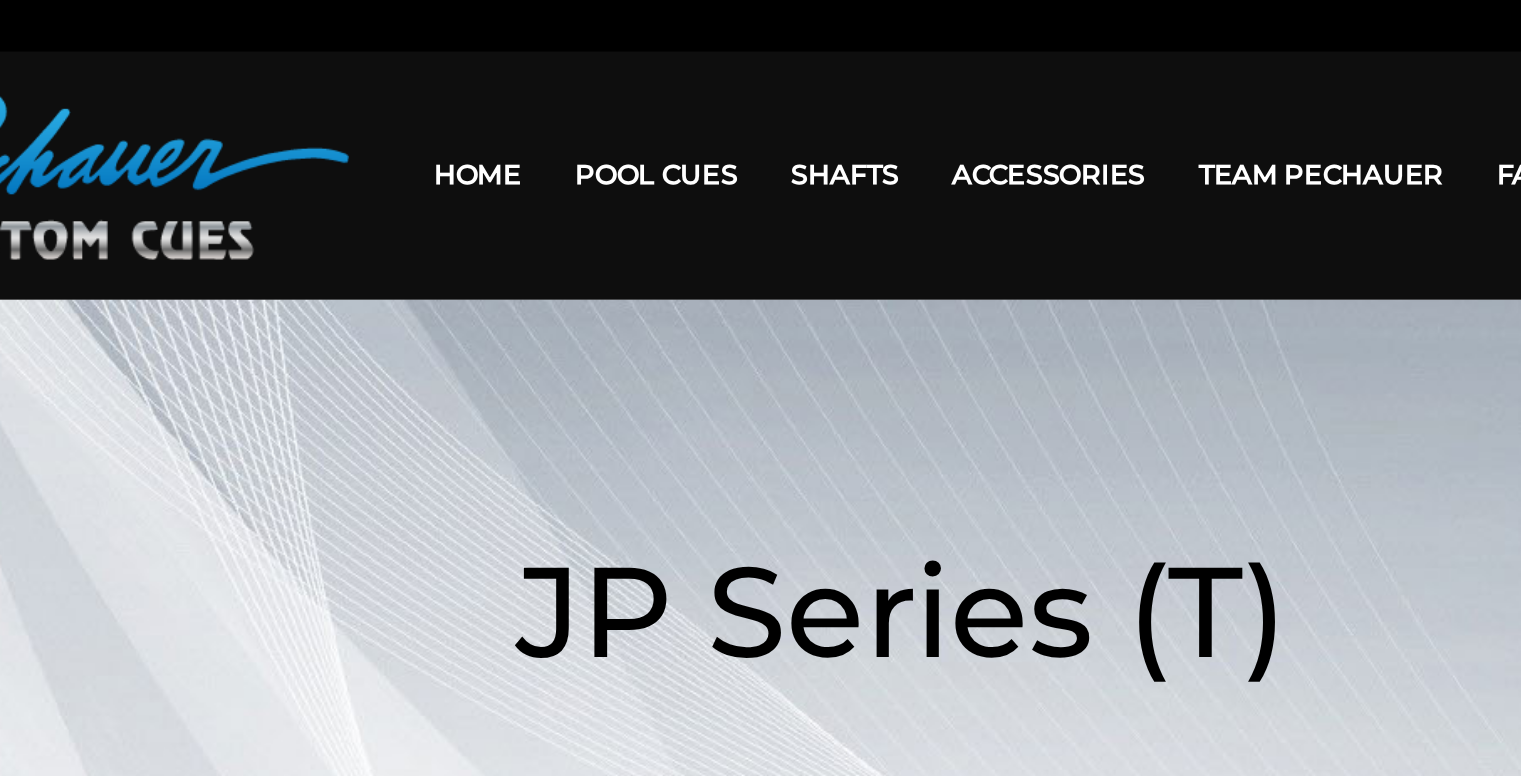 scroll, scrollTop: 0, scrollLeft: 0, axis: both 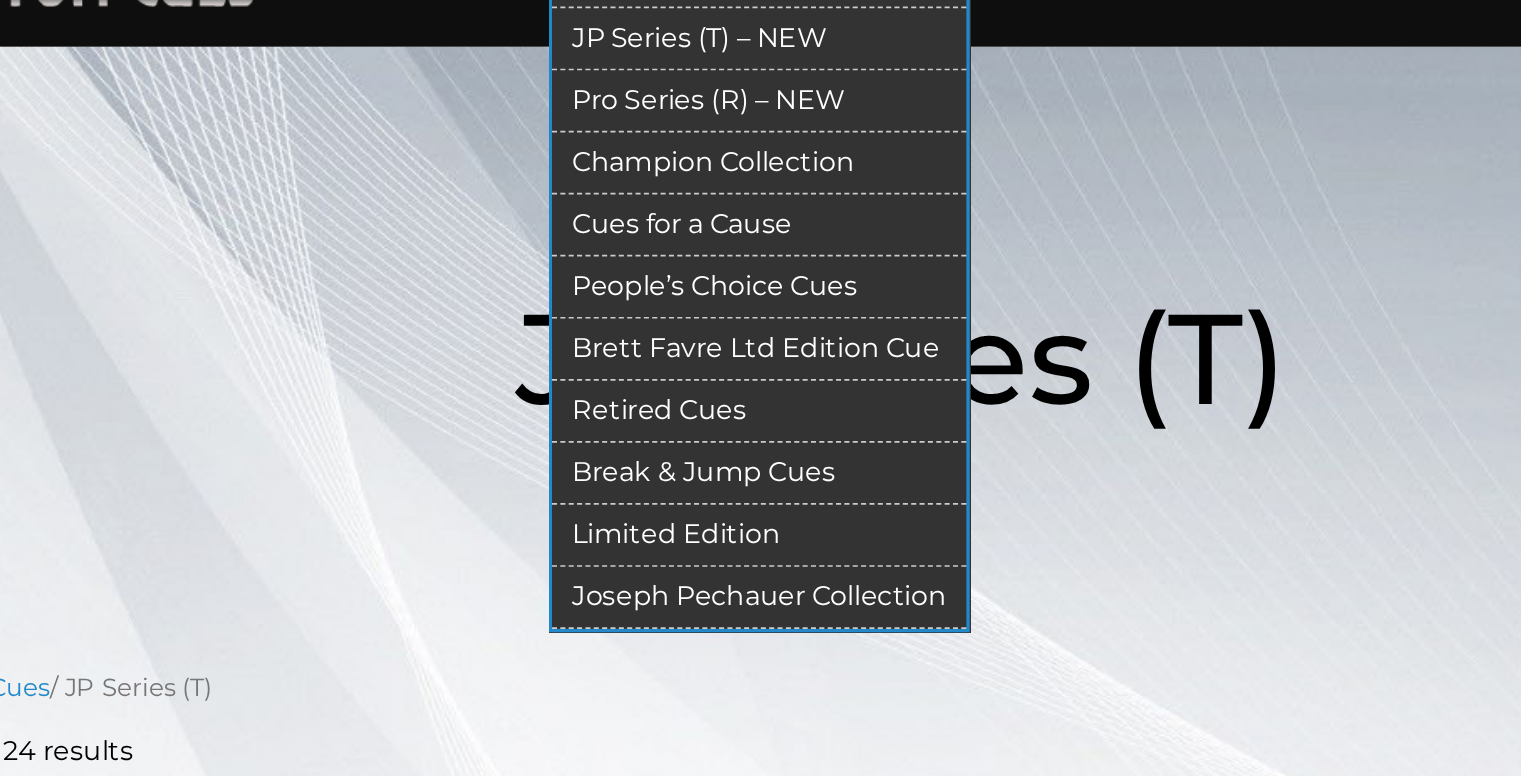 click on "Retired Cues" at bounding box center (675, 416) 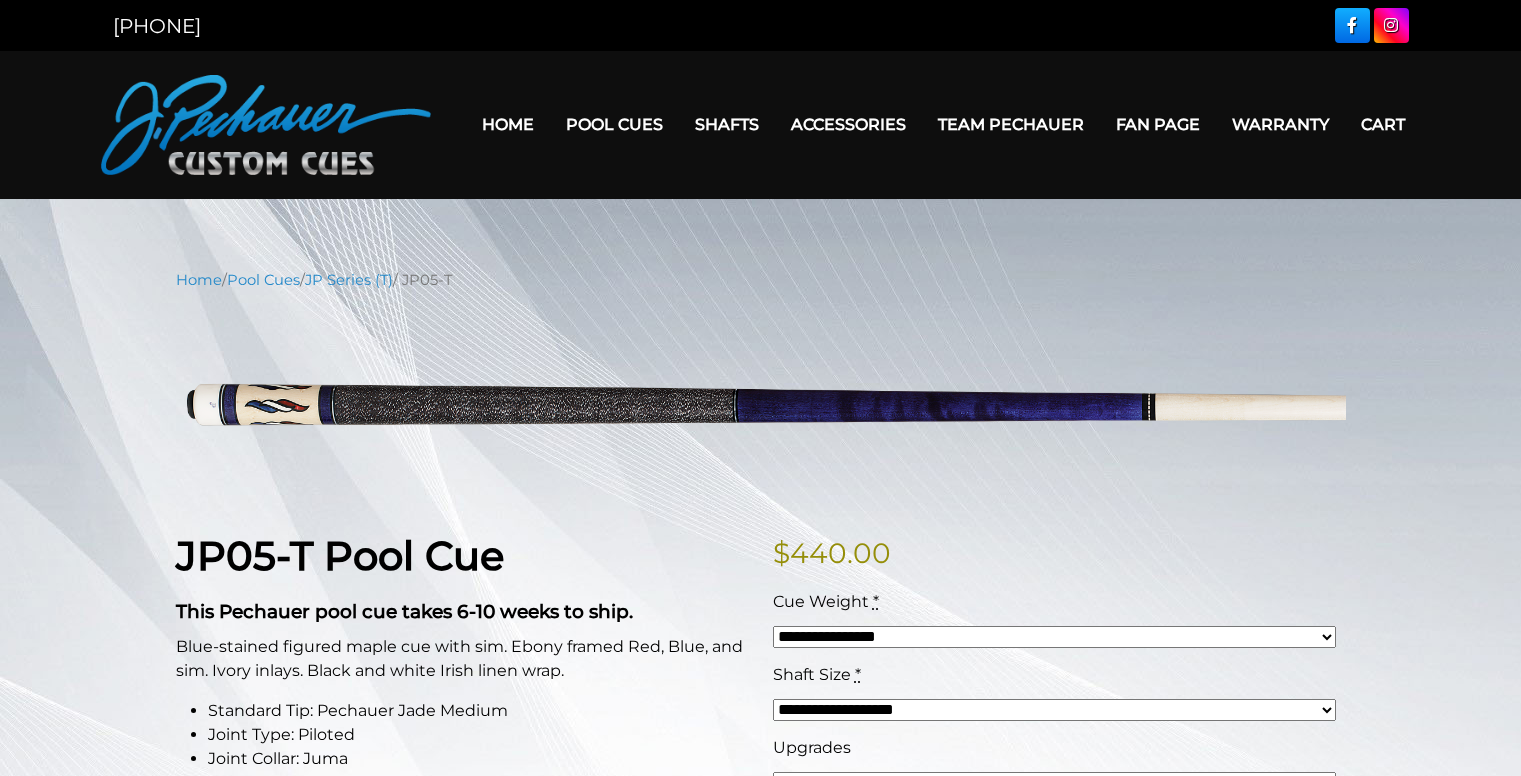 scroll, scrollTop: 0, scrollLeft: 0, axis: both 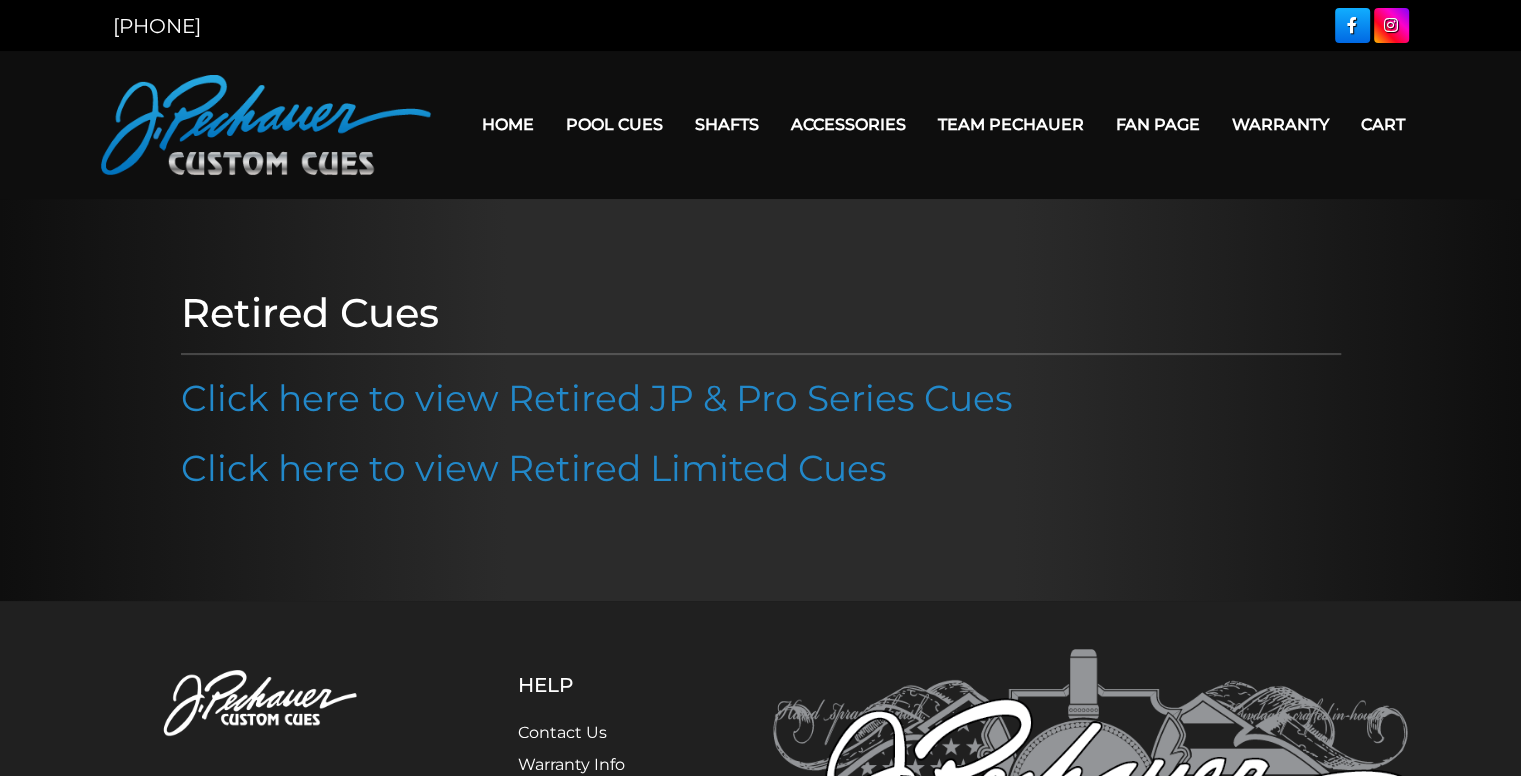 click on "Click here to view Retired JP & Pro Series Cues" at bounding box center [597, 398] 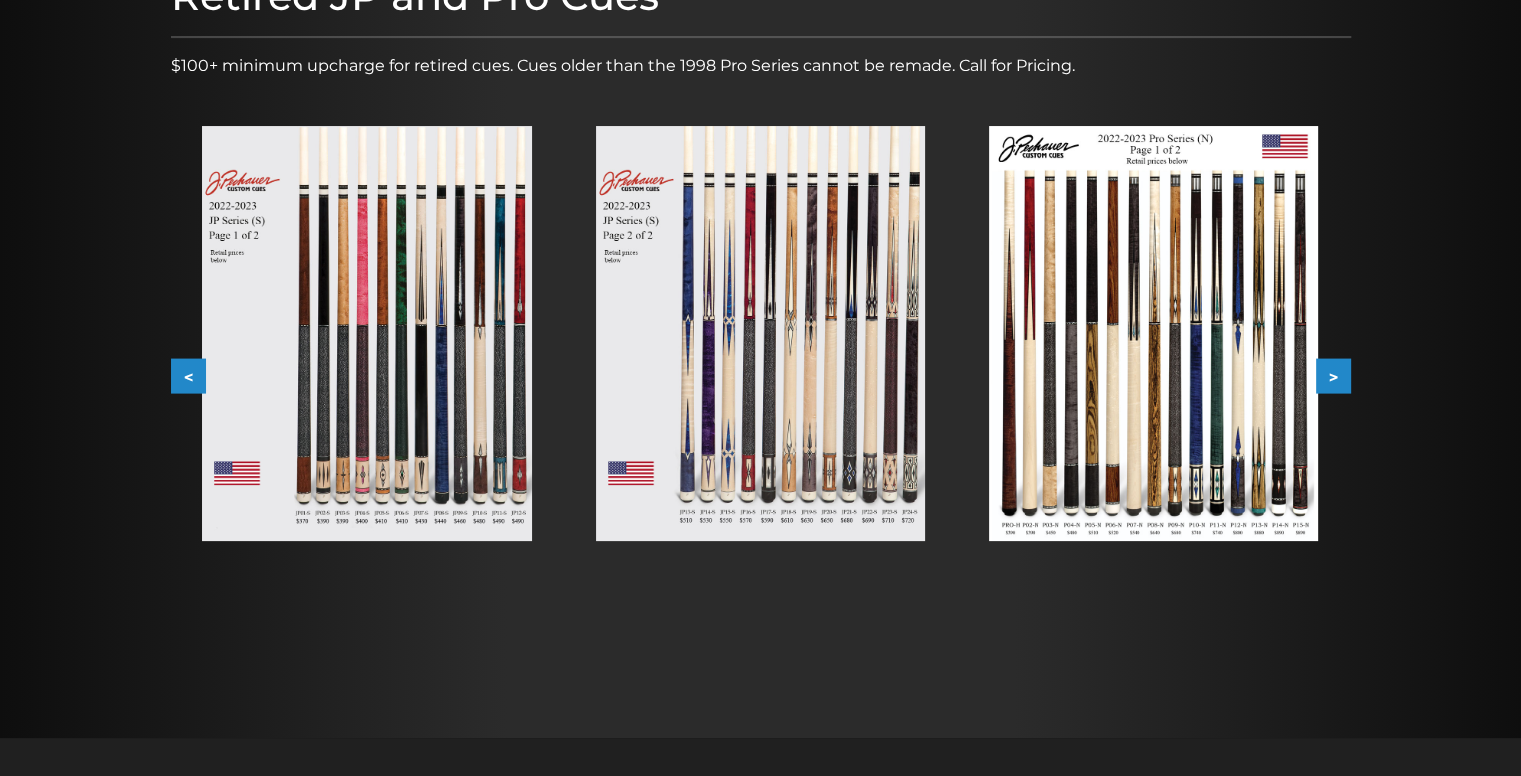 scroll, scrollTop: 308, scrollLeft: 0, axis: vertical 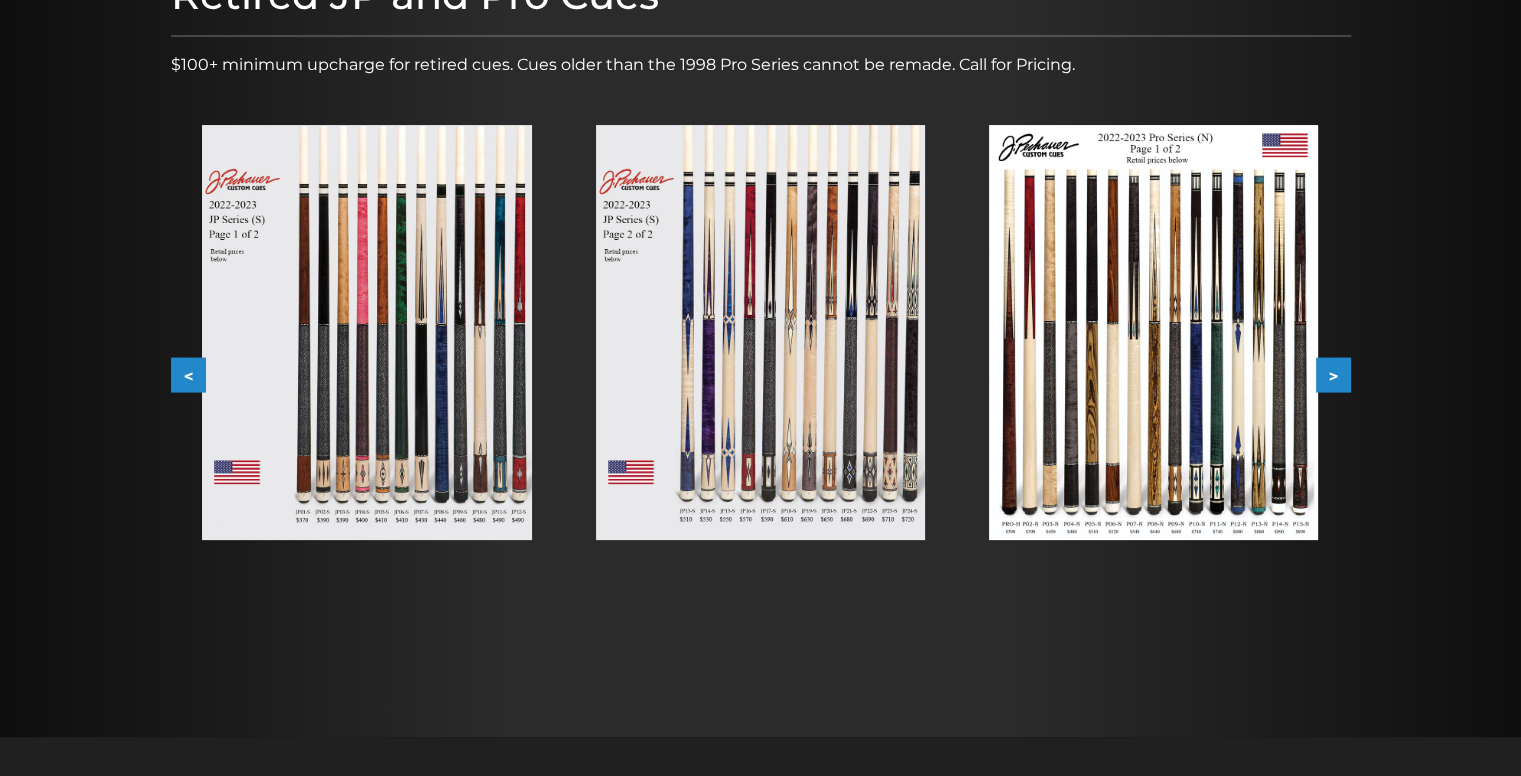 click at bounding box center [366, 332] 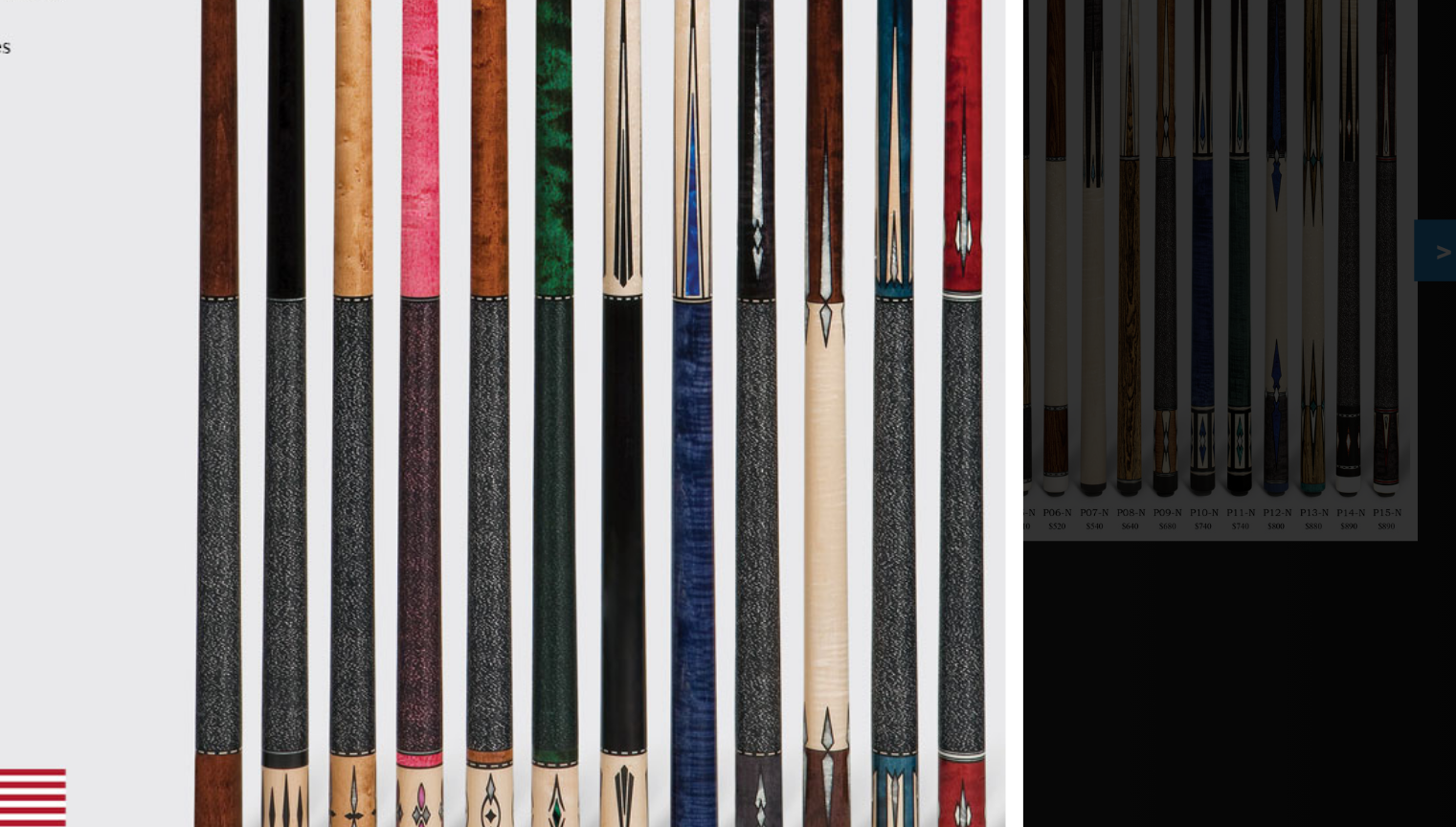 scroll, scrollTop: 295, scrollLeft: 0, axis: vertical 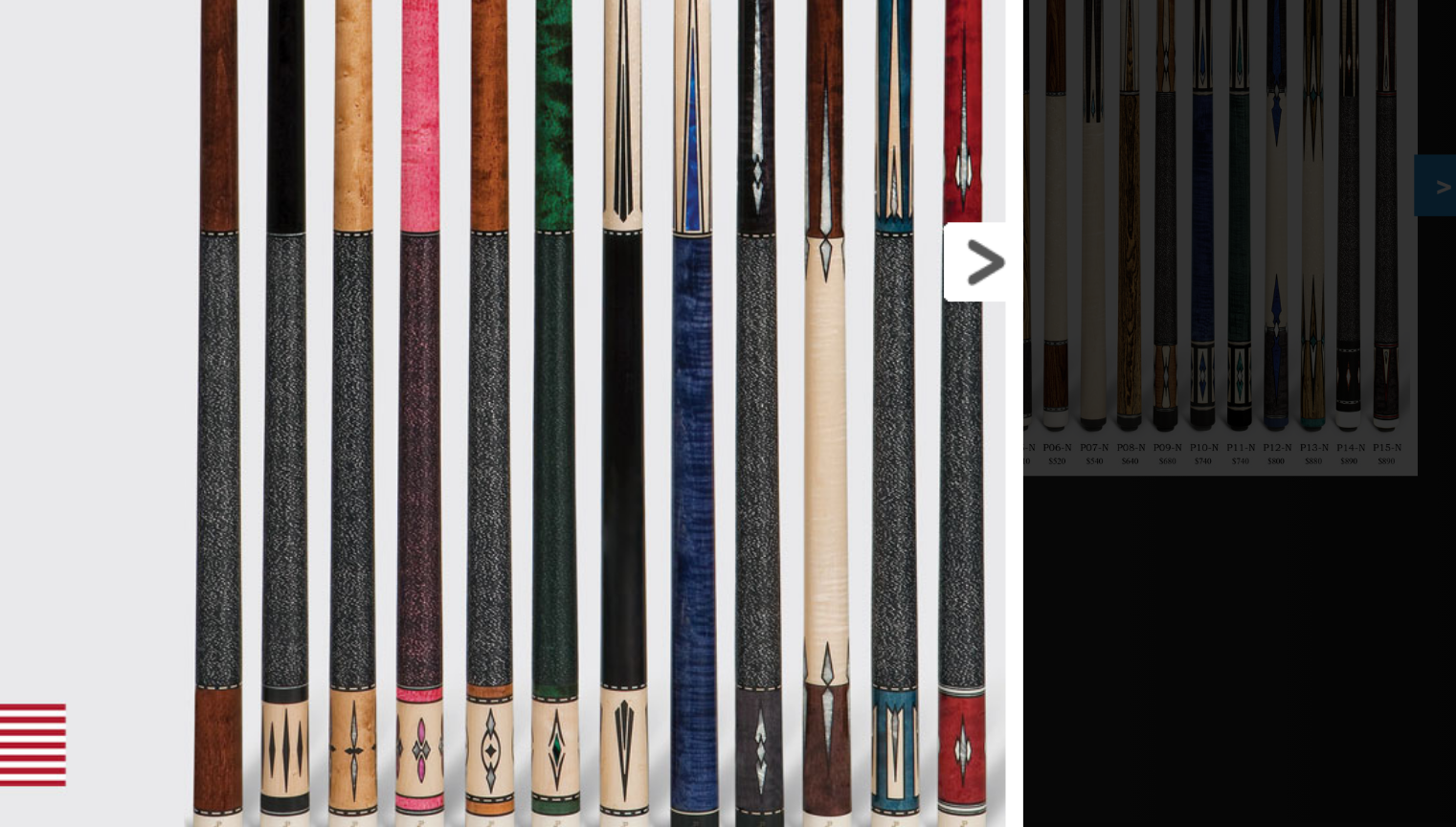 click at bounding box center (904, 400) 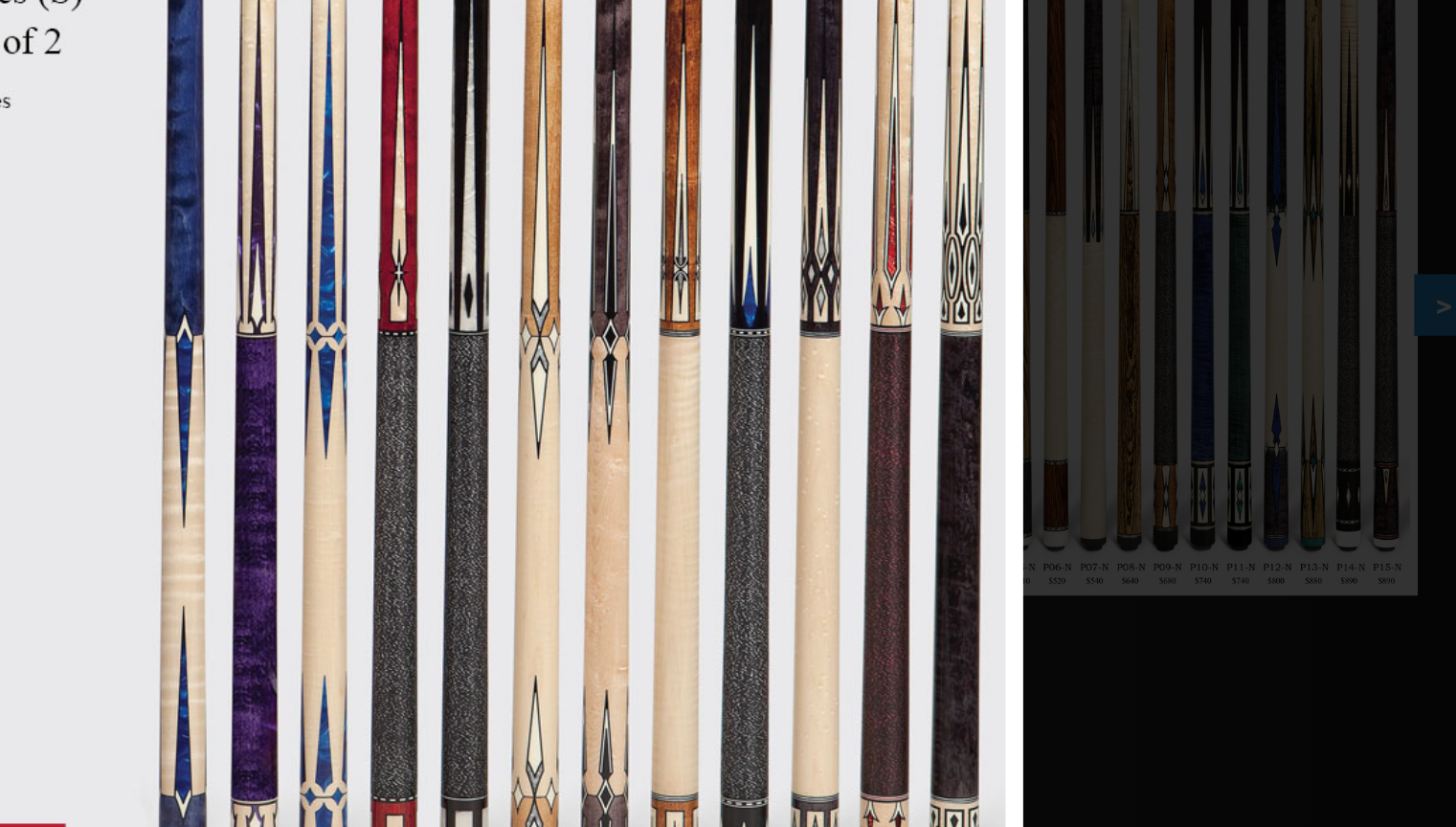 scroll, scrollTop: 295, scrollLeft: 0, axis: vertical 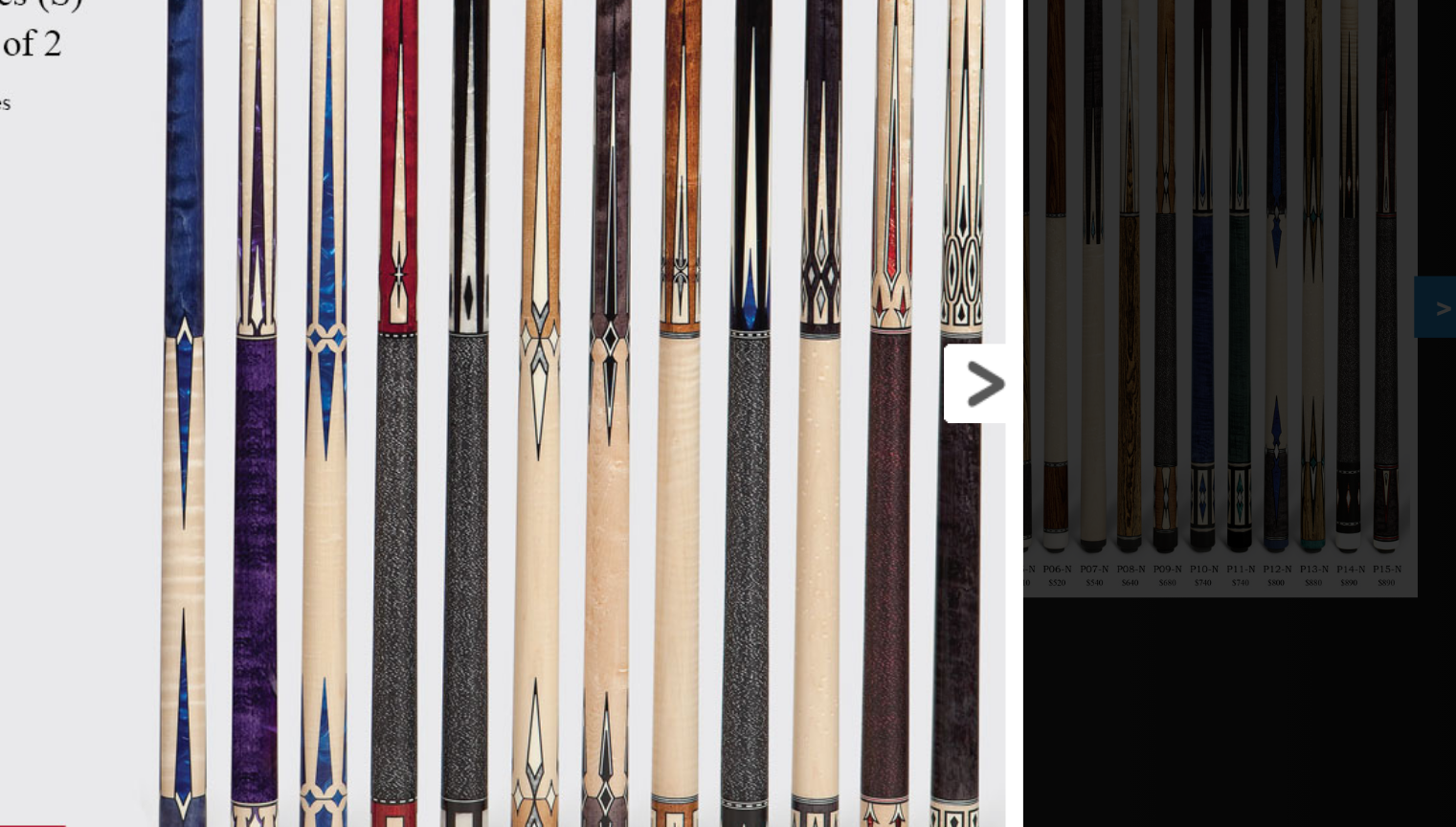 click at bounding box center (904, 400) 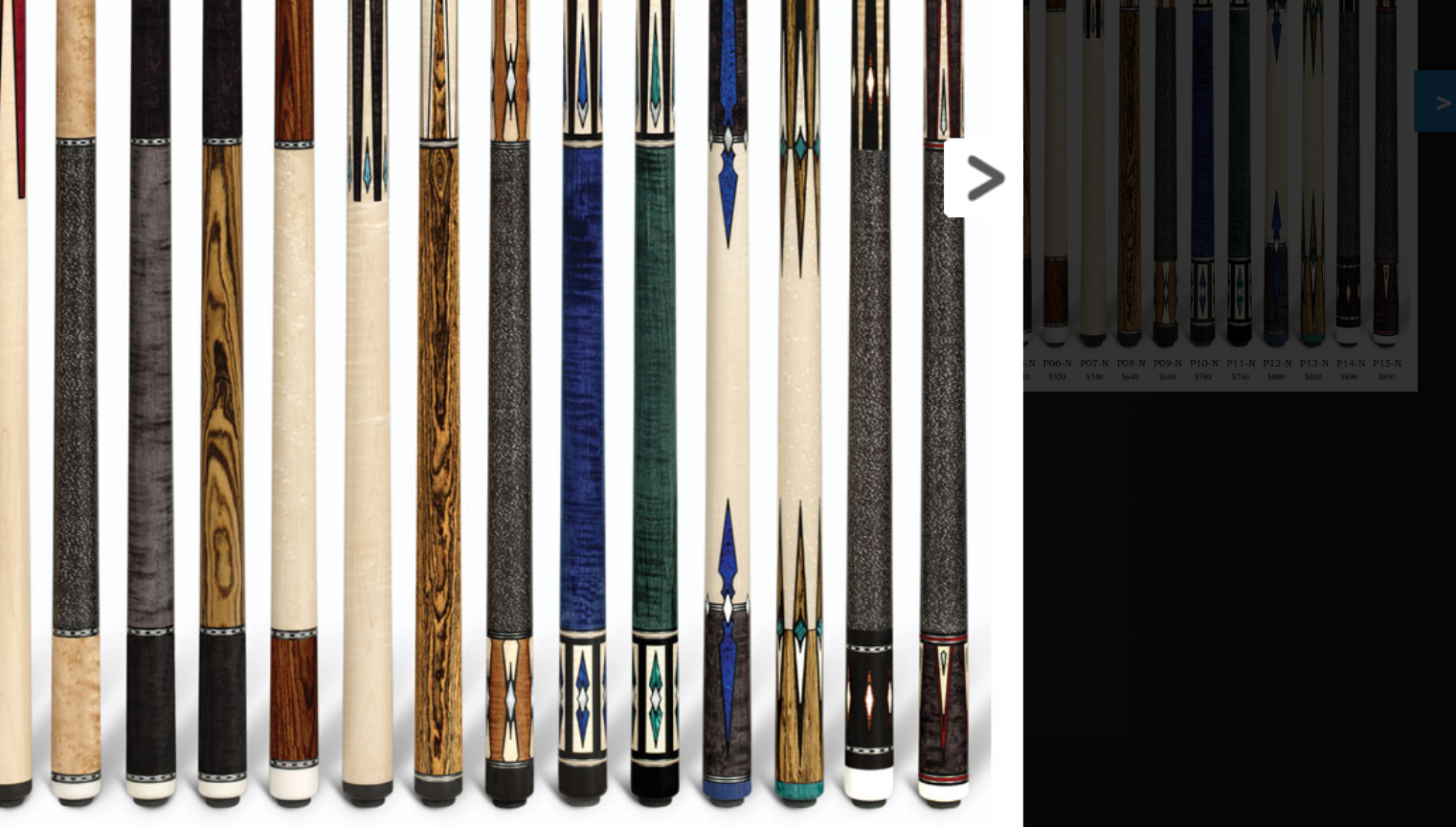 scroll, scrollTop: 295, scrollLeft: 0, axis: vertical 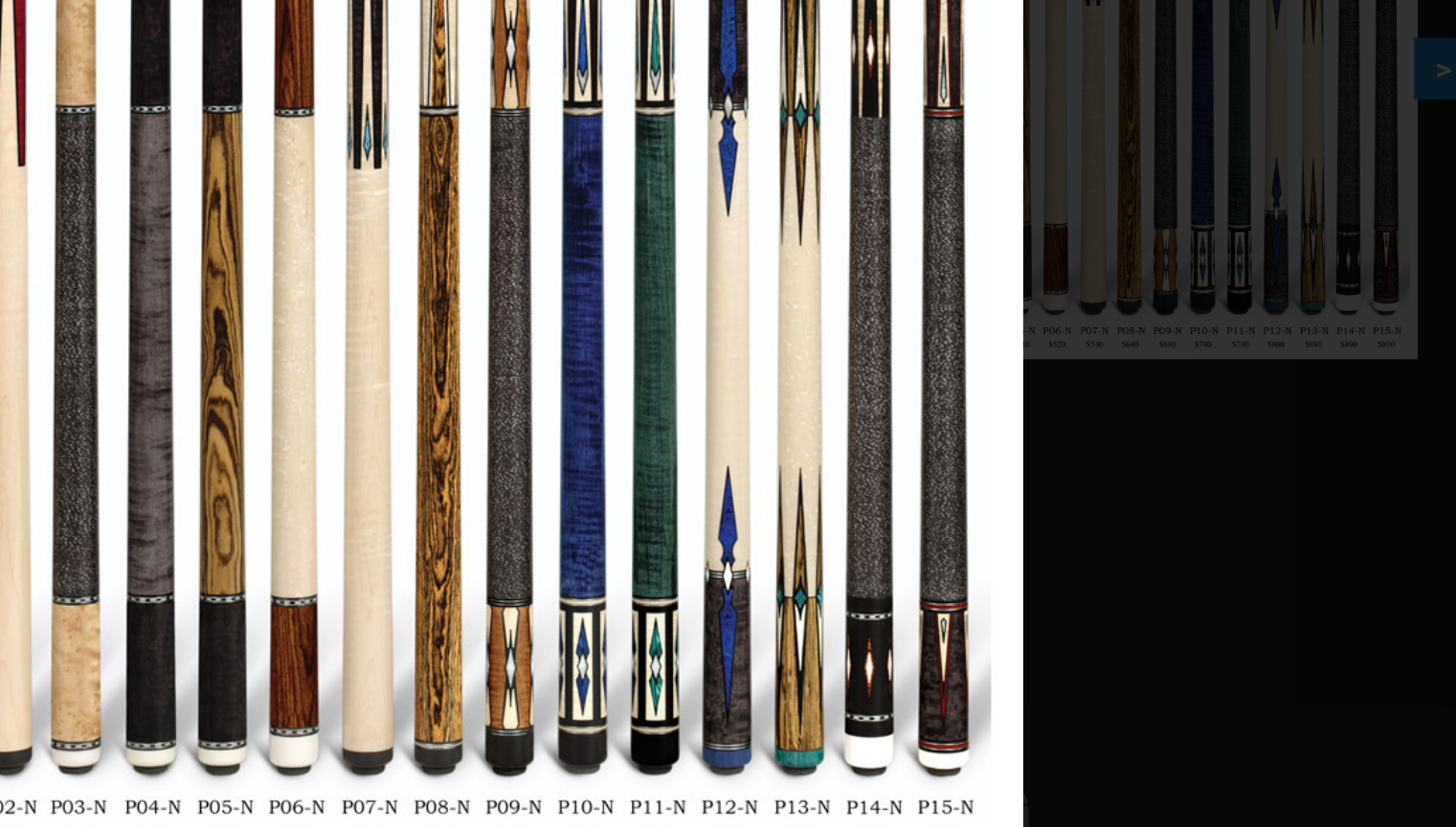 drag, startPoint x: 874, startPoint y: 457, endPoint x: 745, endPoint y: 503, distance: 136.9562 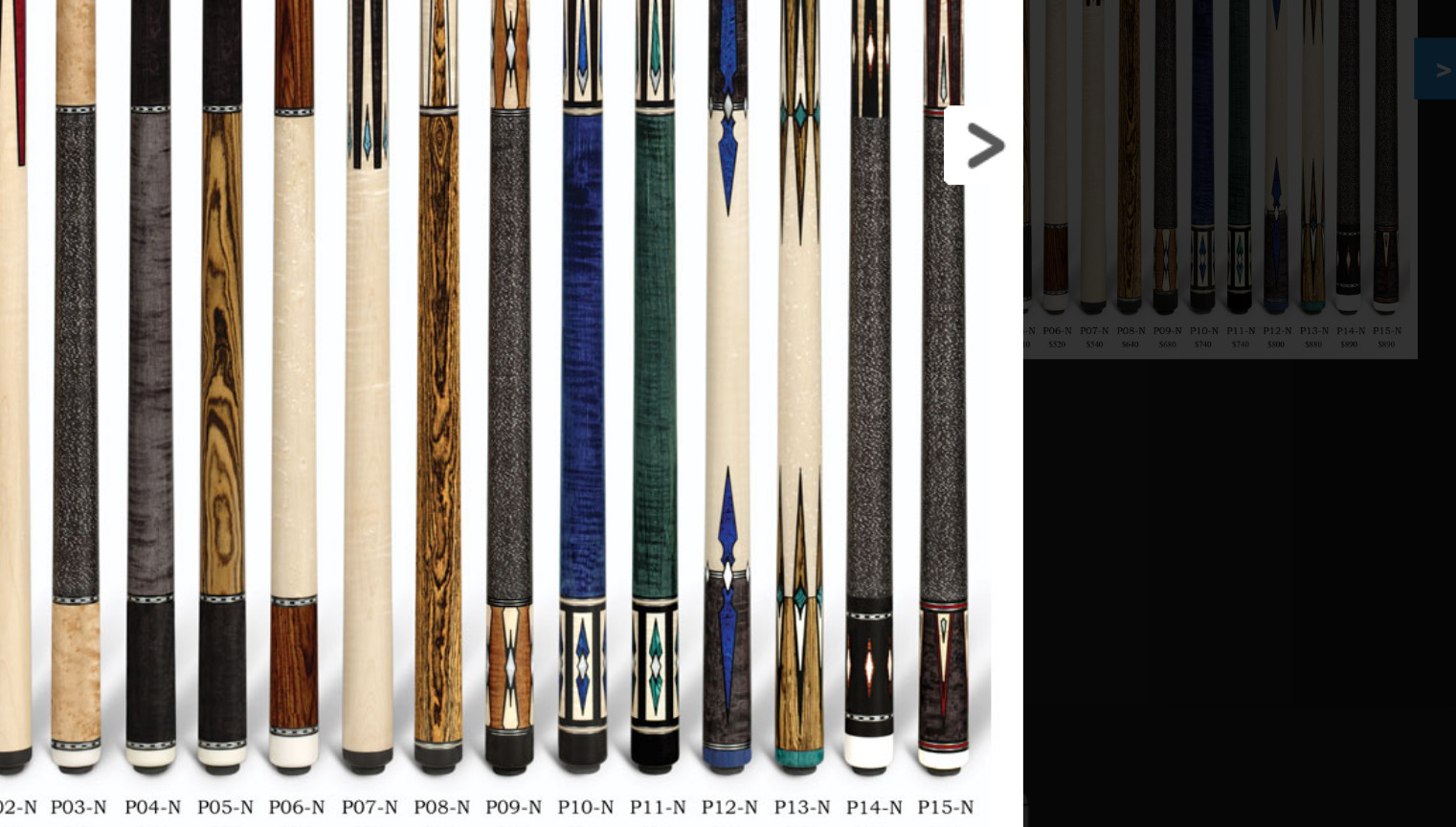 click at bounding box center [904, 400] 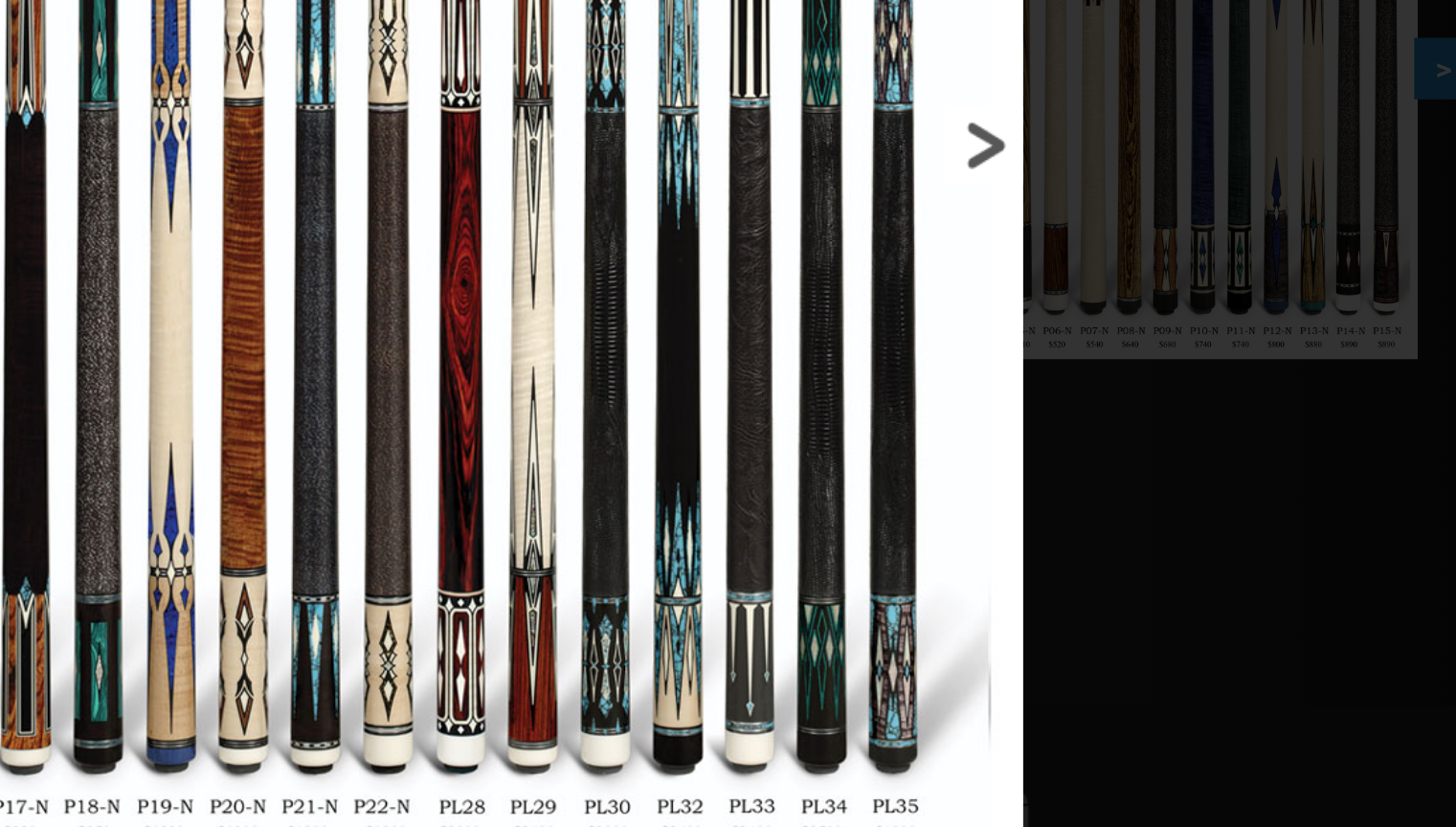 click at bounding box center (904, 400) 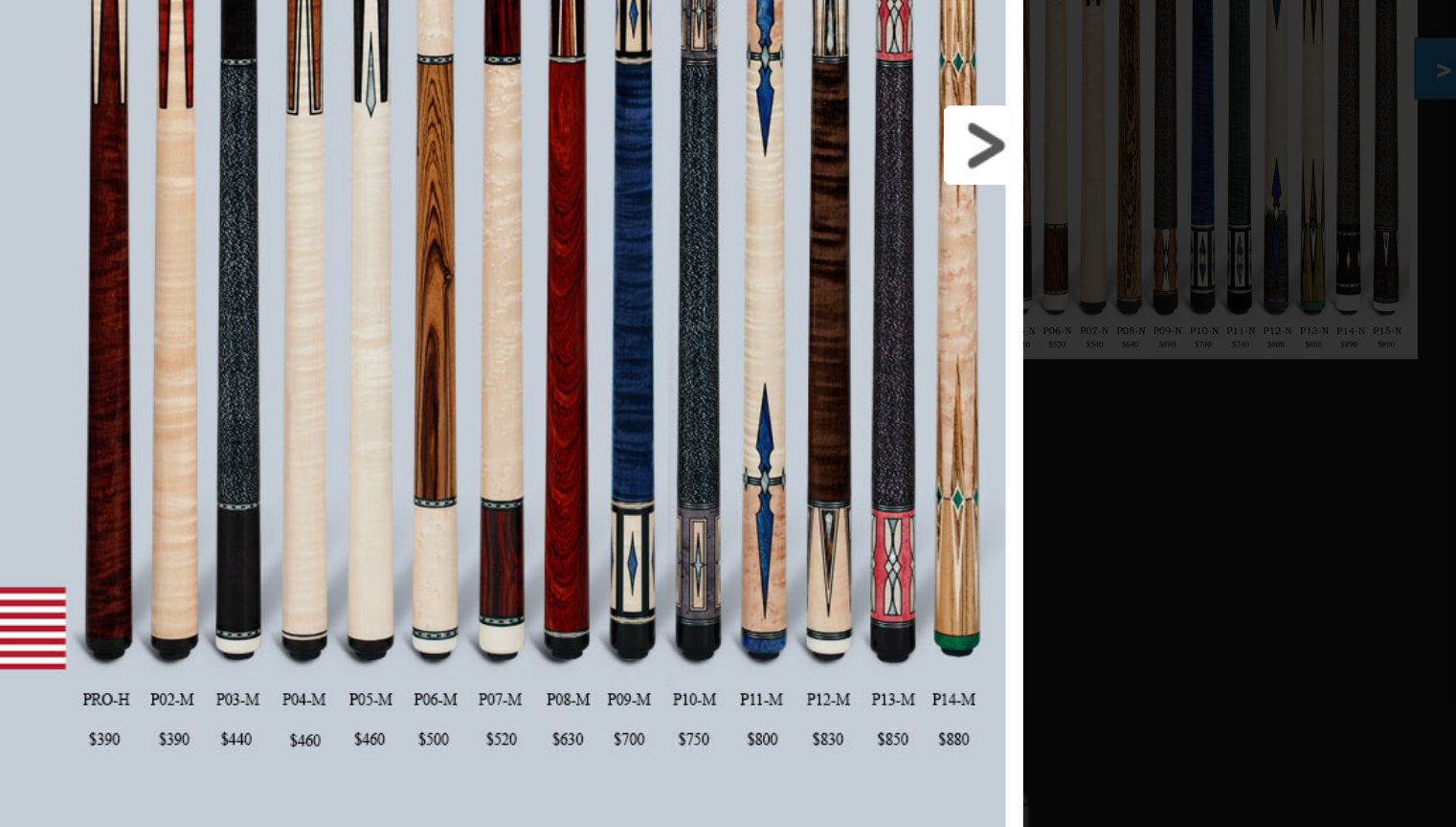 click at bounding box center [904, 400] 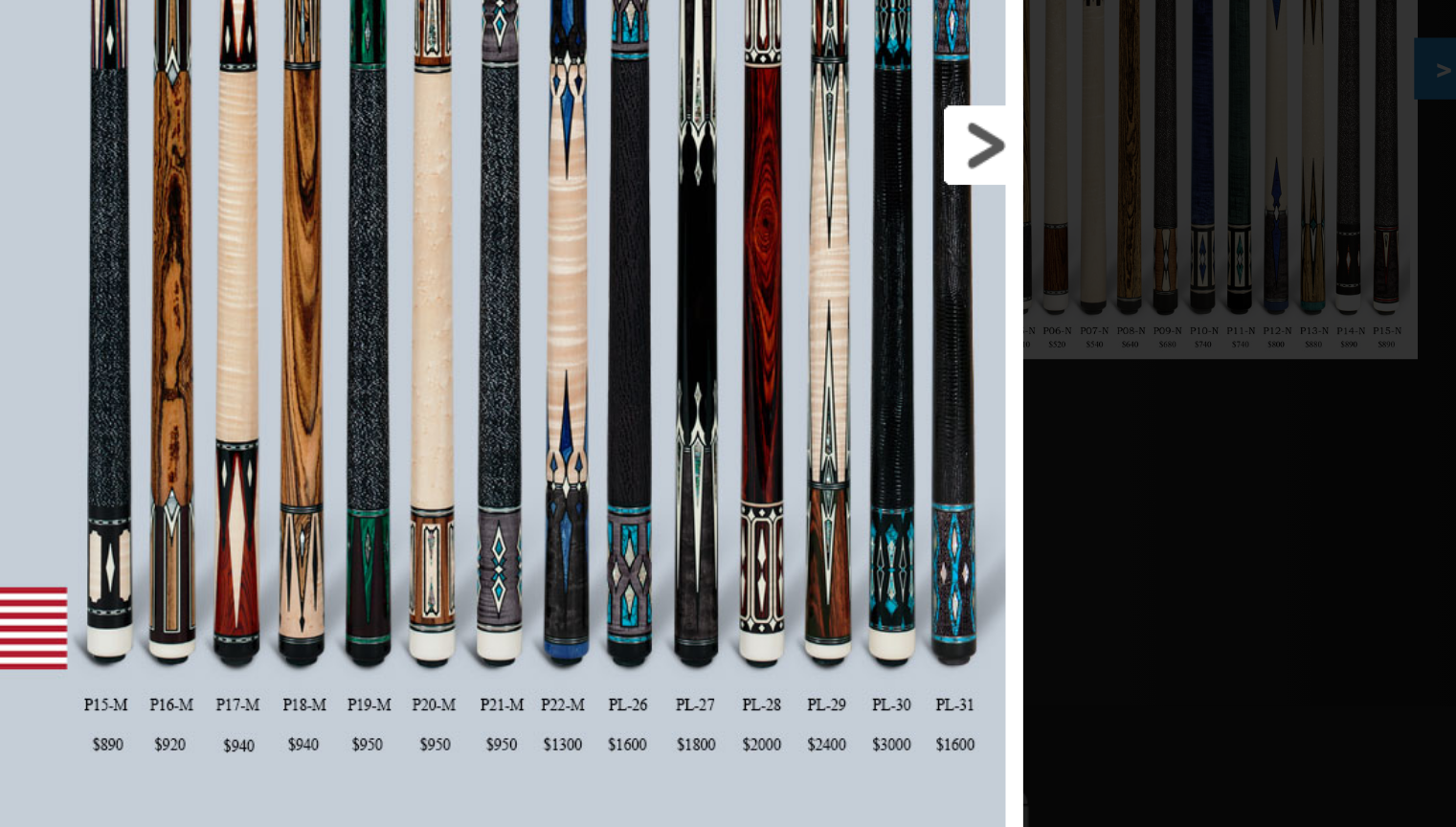 click at bounding box center [904, 400] 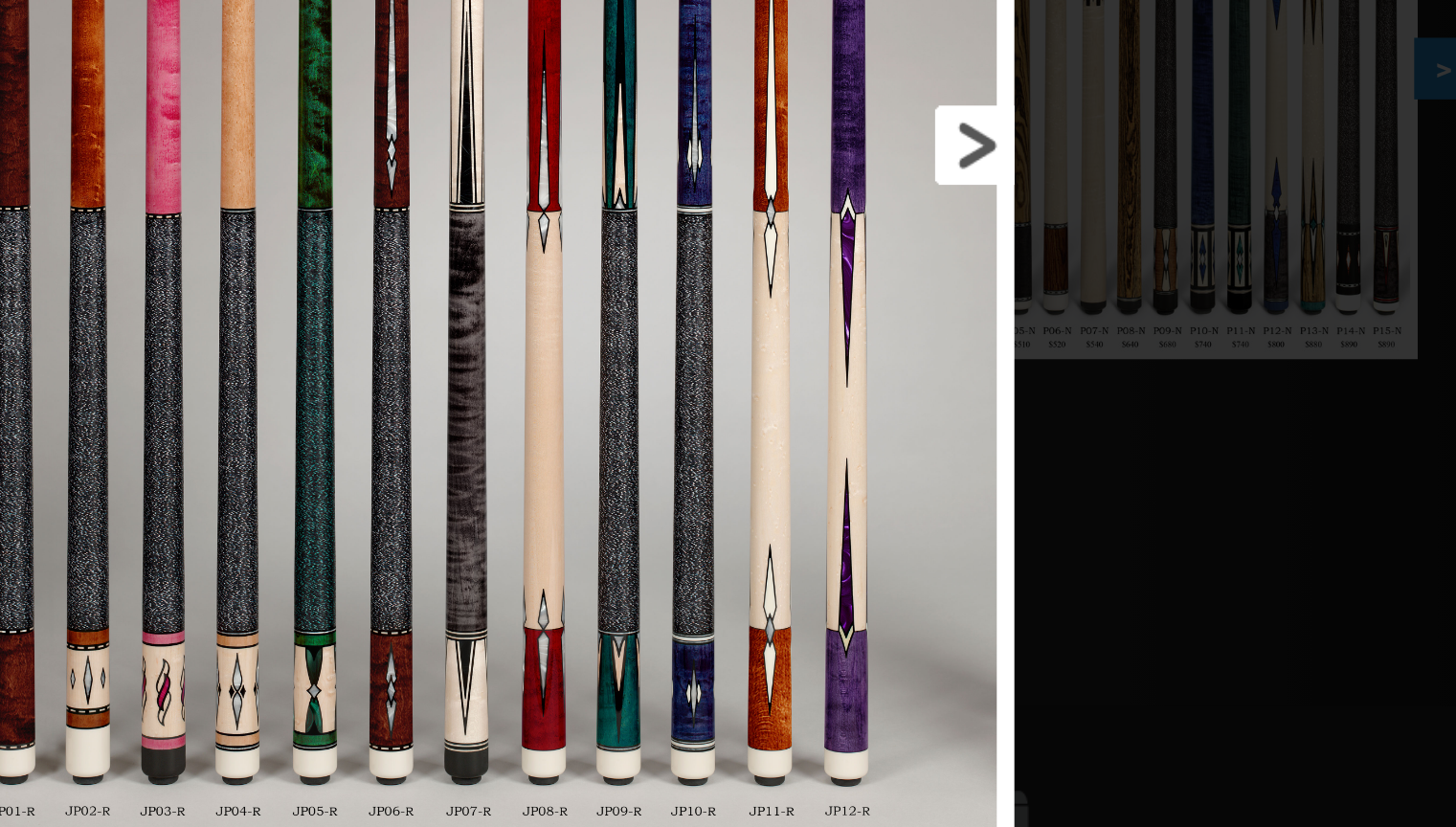click at bounding box center (900, 400) 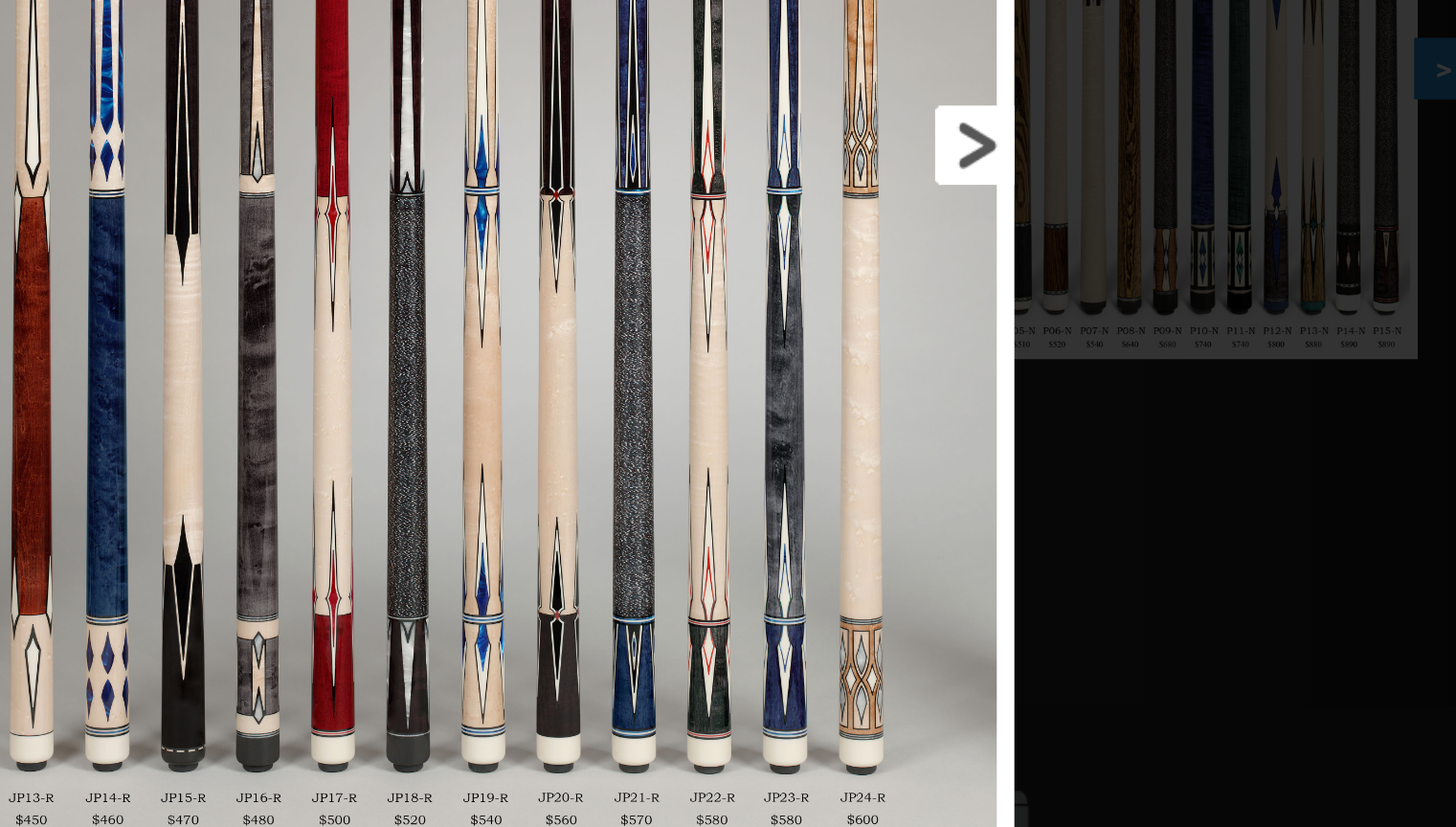 click at bounding box center [900, 400] 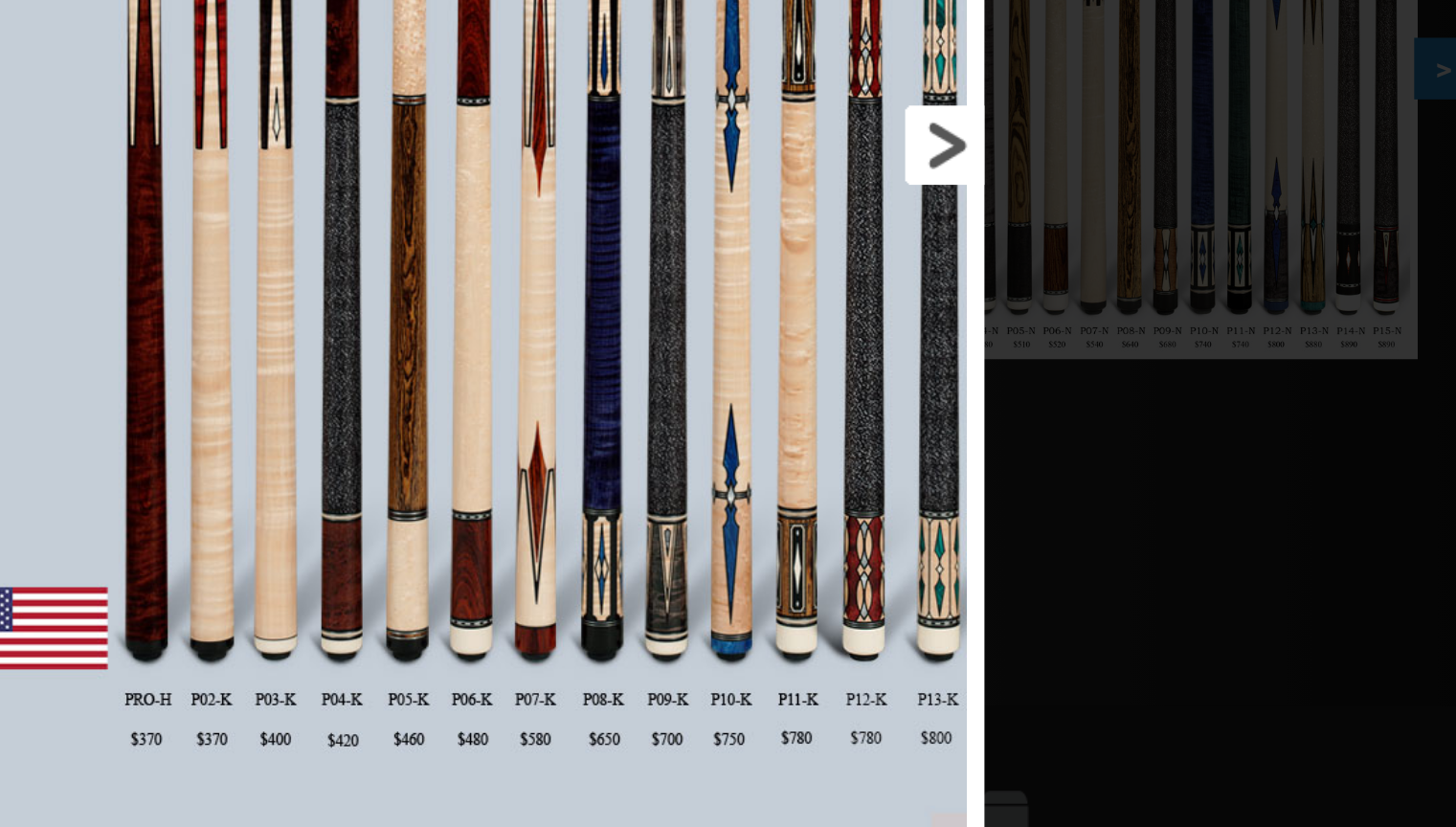 click at bounding box center (892, 400) 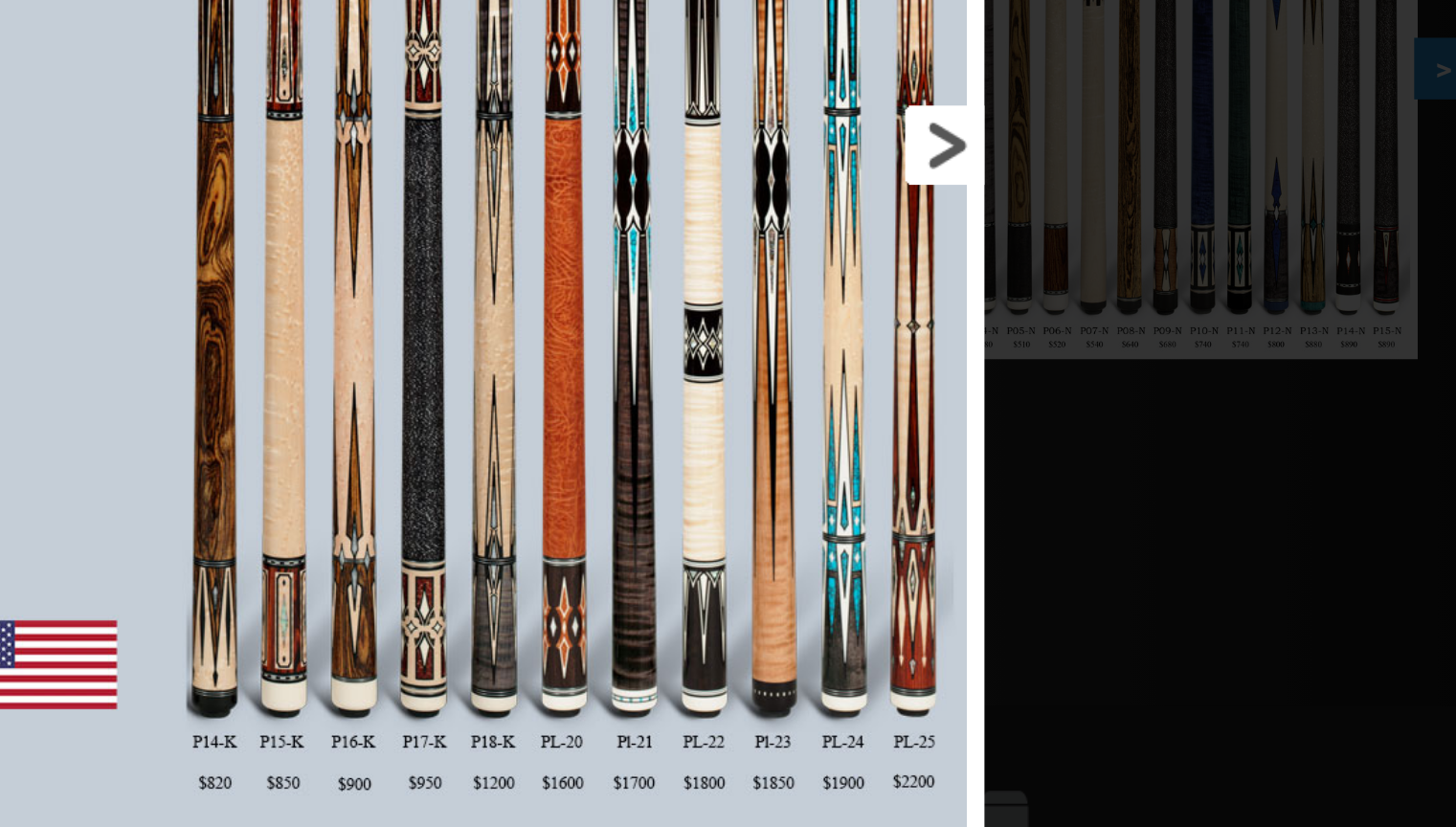 click at bounding box center (892, 400) 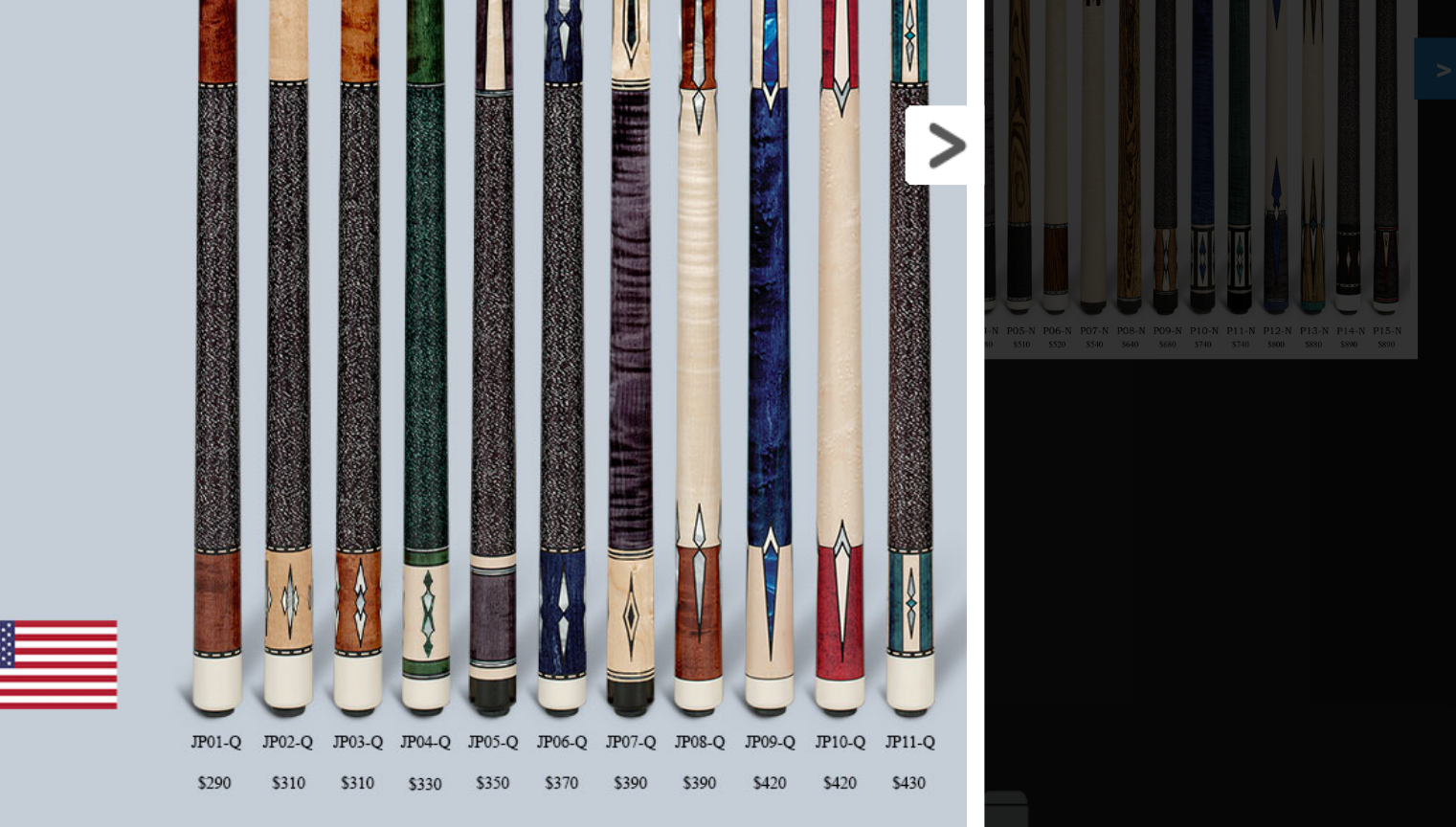 click at bounding box center (892, 400) 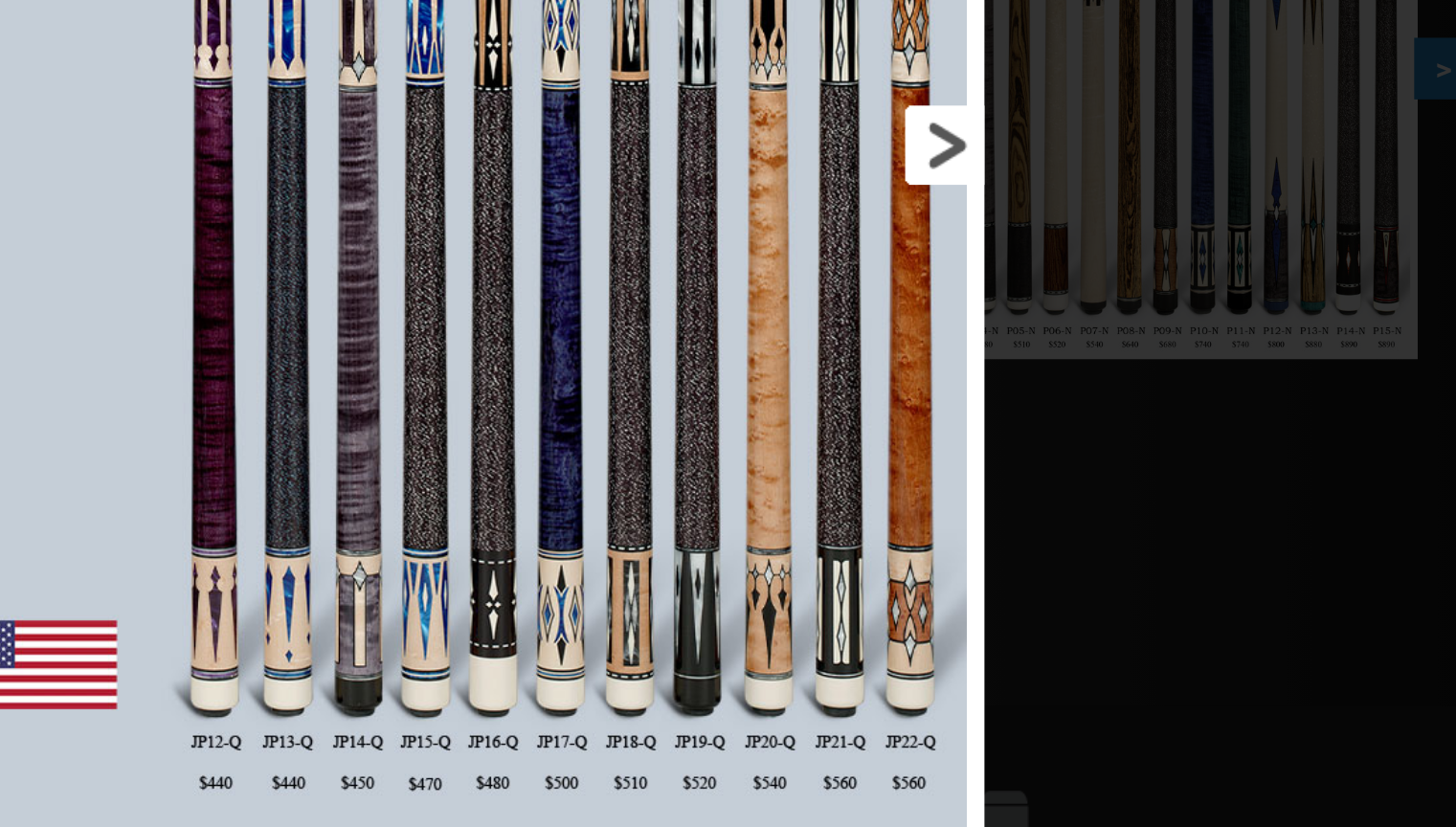 click at bounding box center (892, 400) 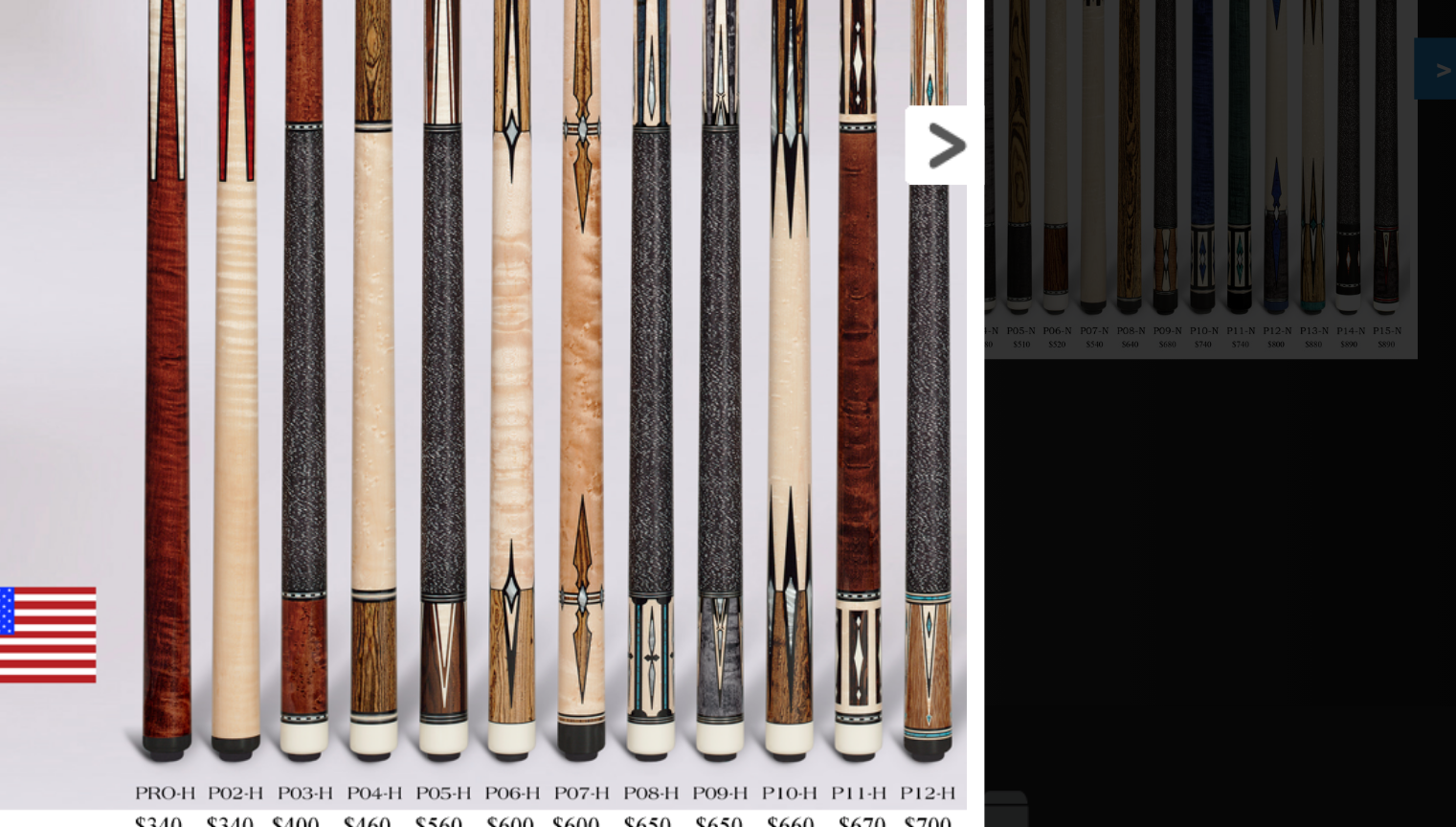 click at bounding box center [892, 400] 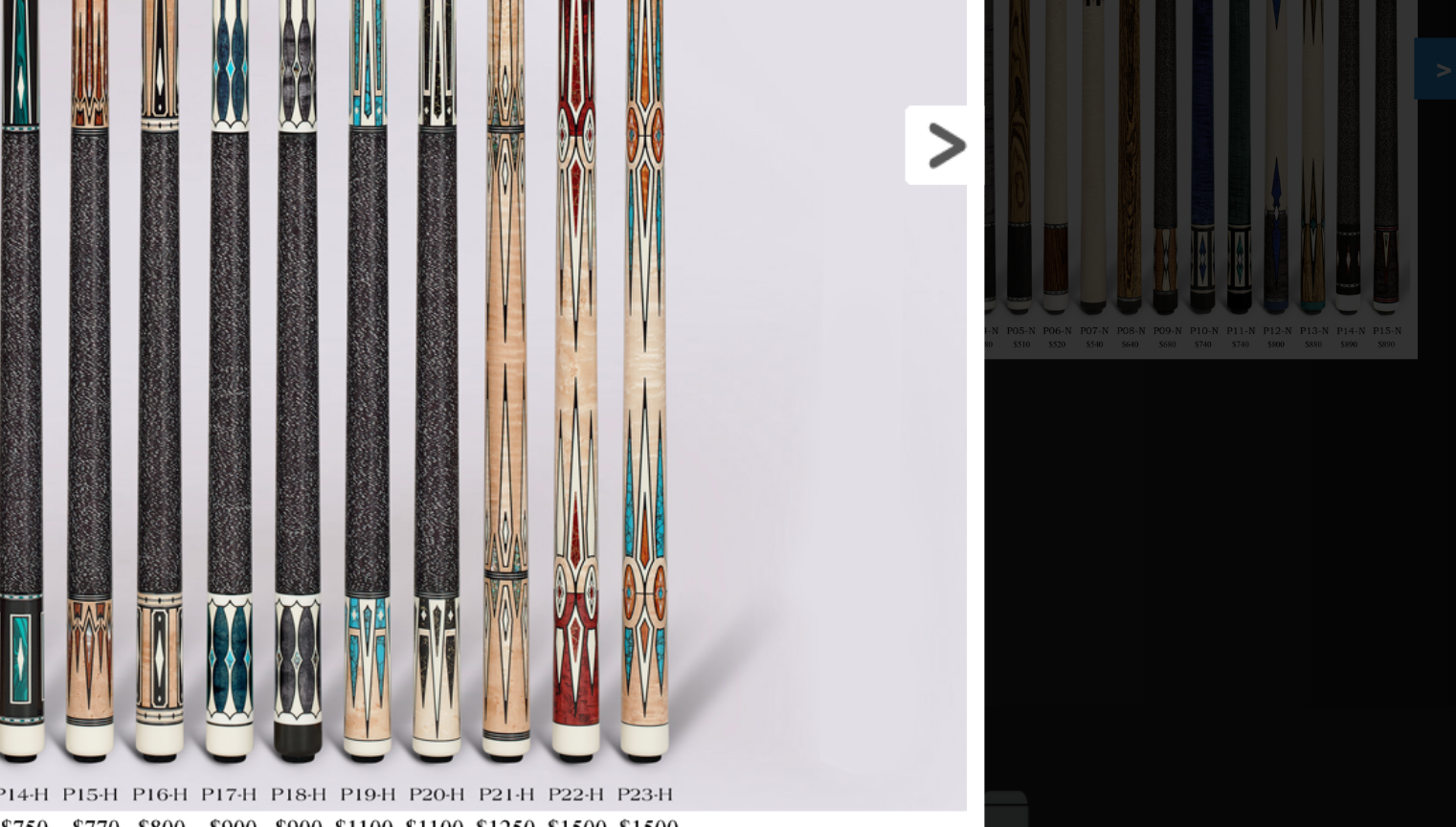 click at bounding box center (892, 400) 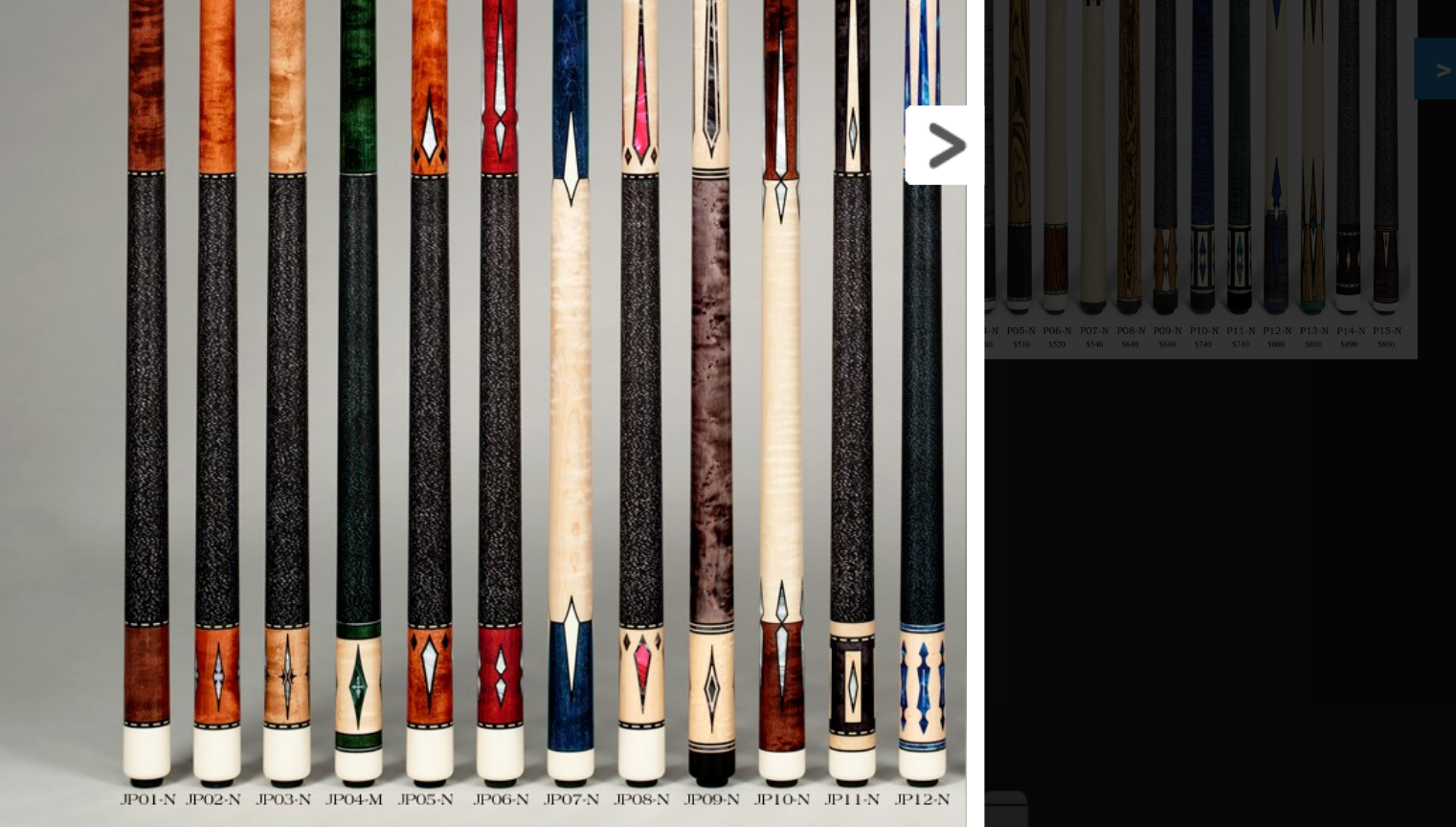 click at bounding box center [892, 400] 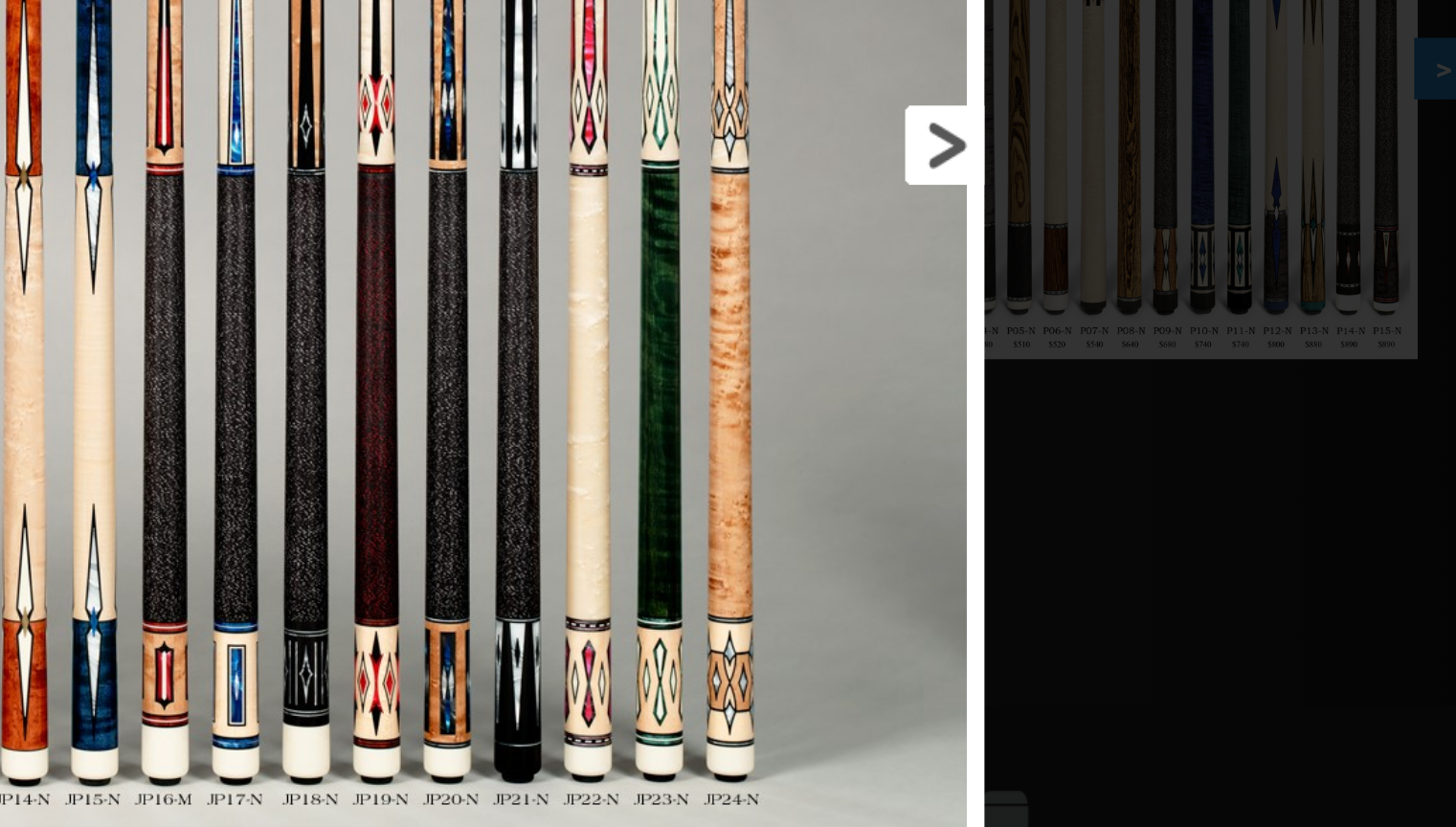 click at bounding box center (892, 400) 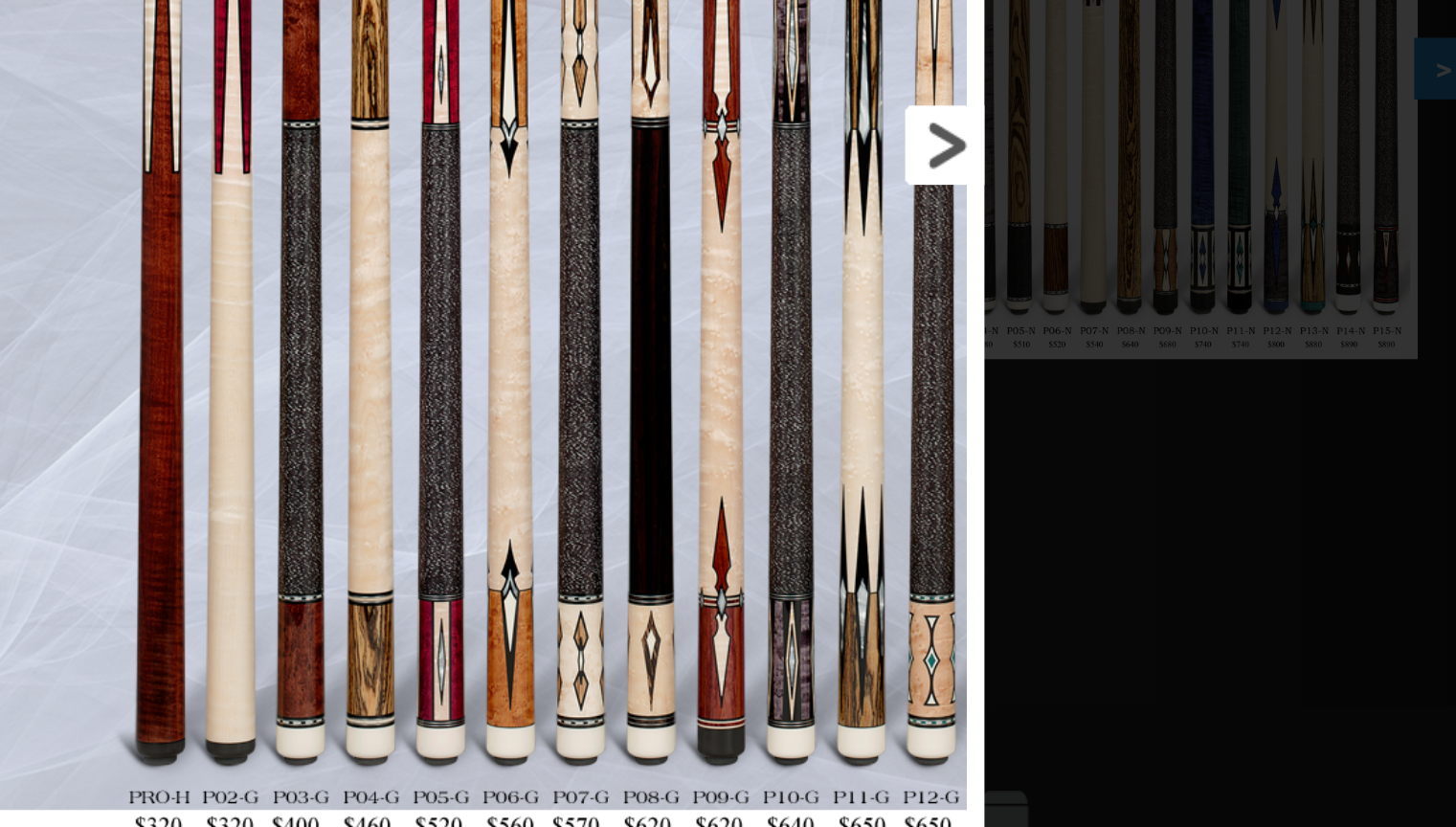 click at bounding box center (892, 400) 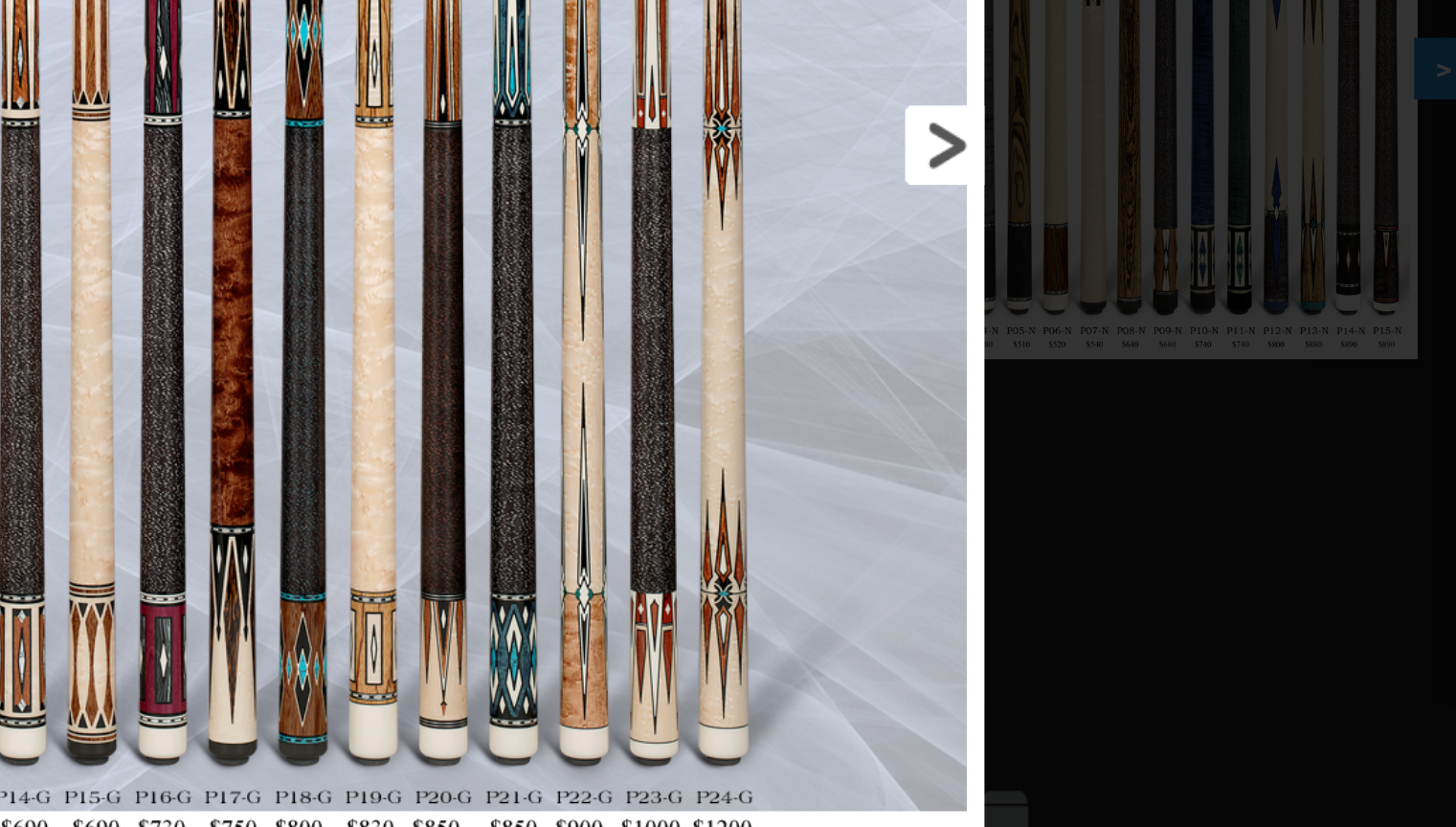 click at bounding box center [892, 400] 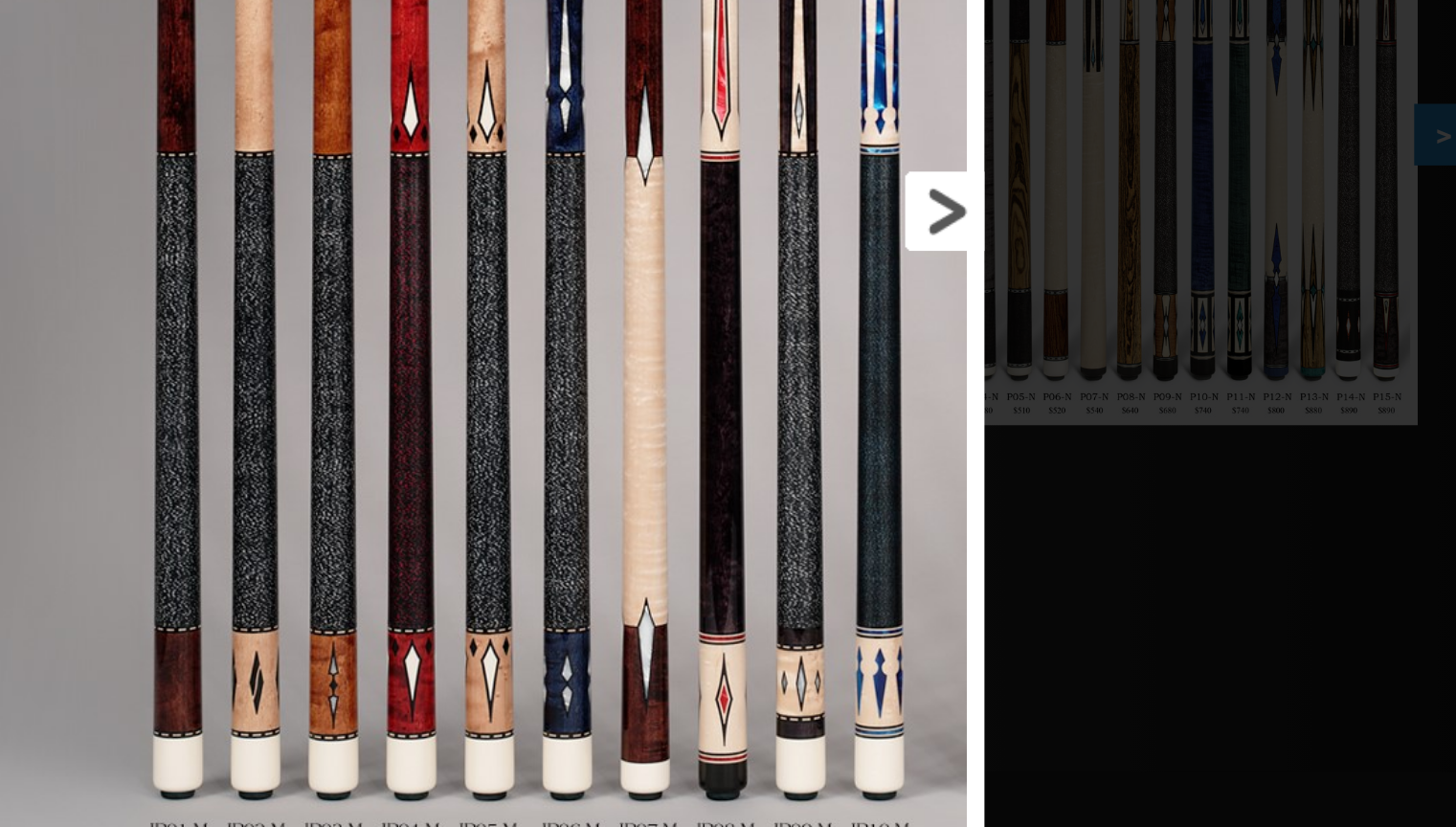 scroll, scrollTop: 295, scrollLeft: 0, axis: vertical 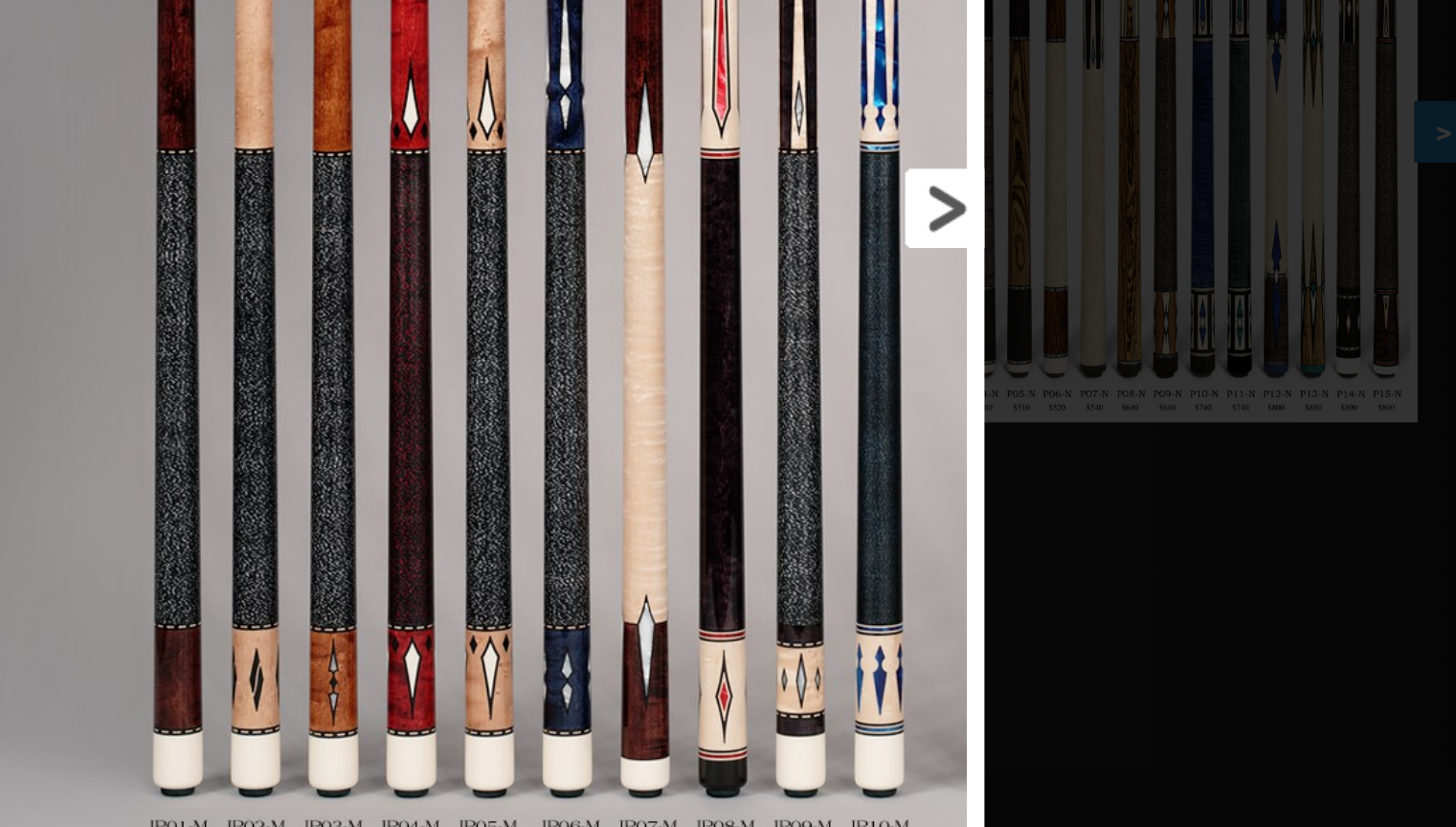 click at bounding box center [892, 400] 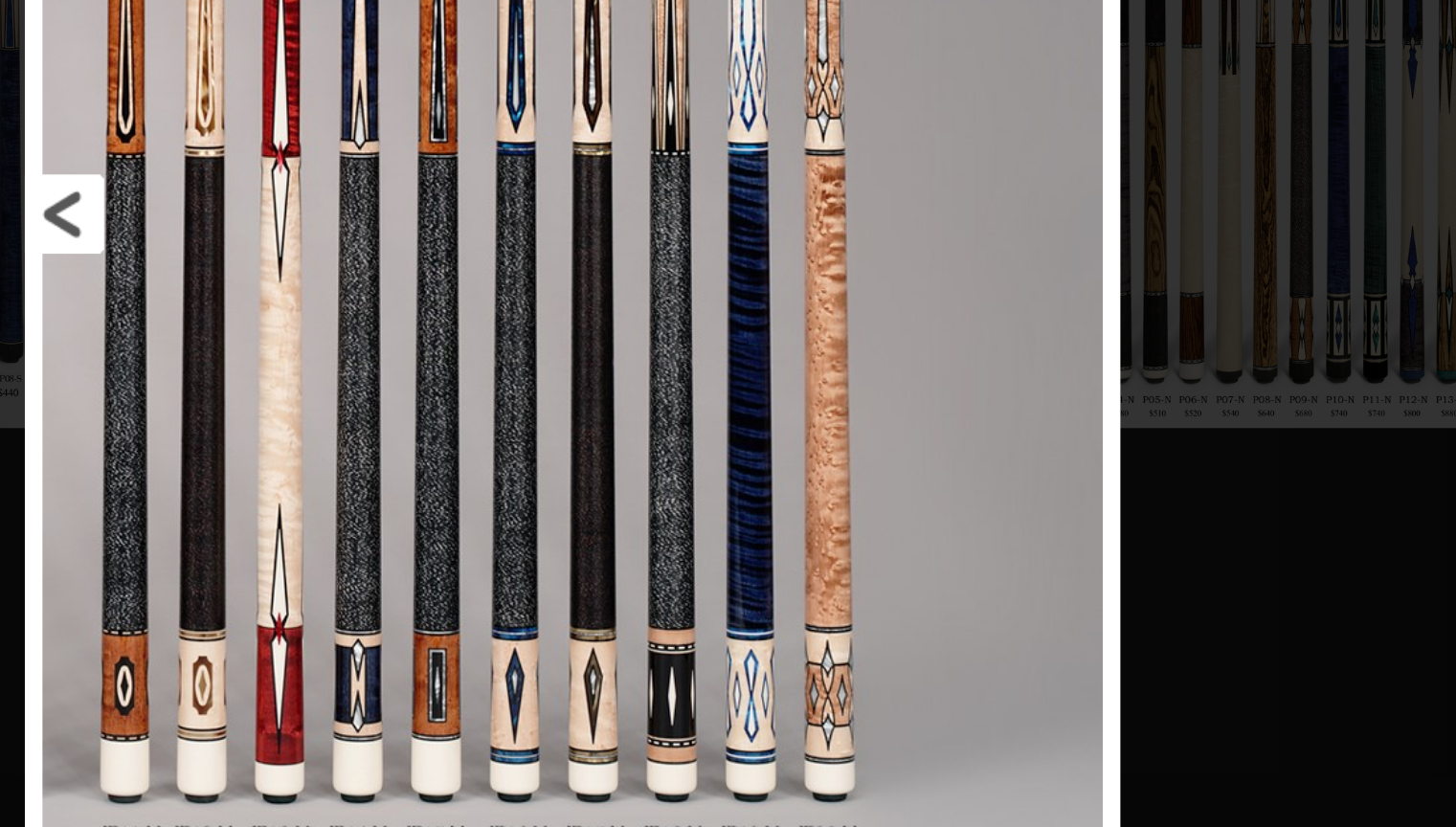 scroll, scrollTop: 295, scrollLeft: 0, axis: vertical 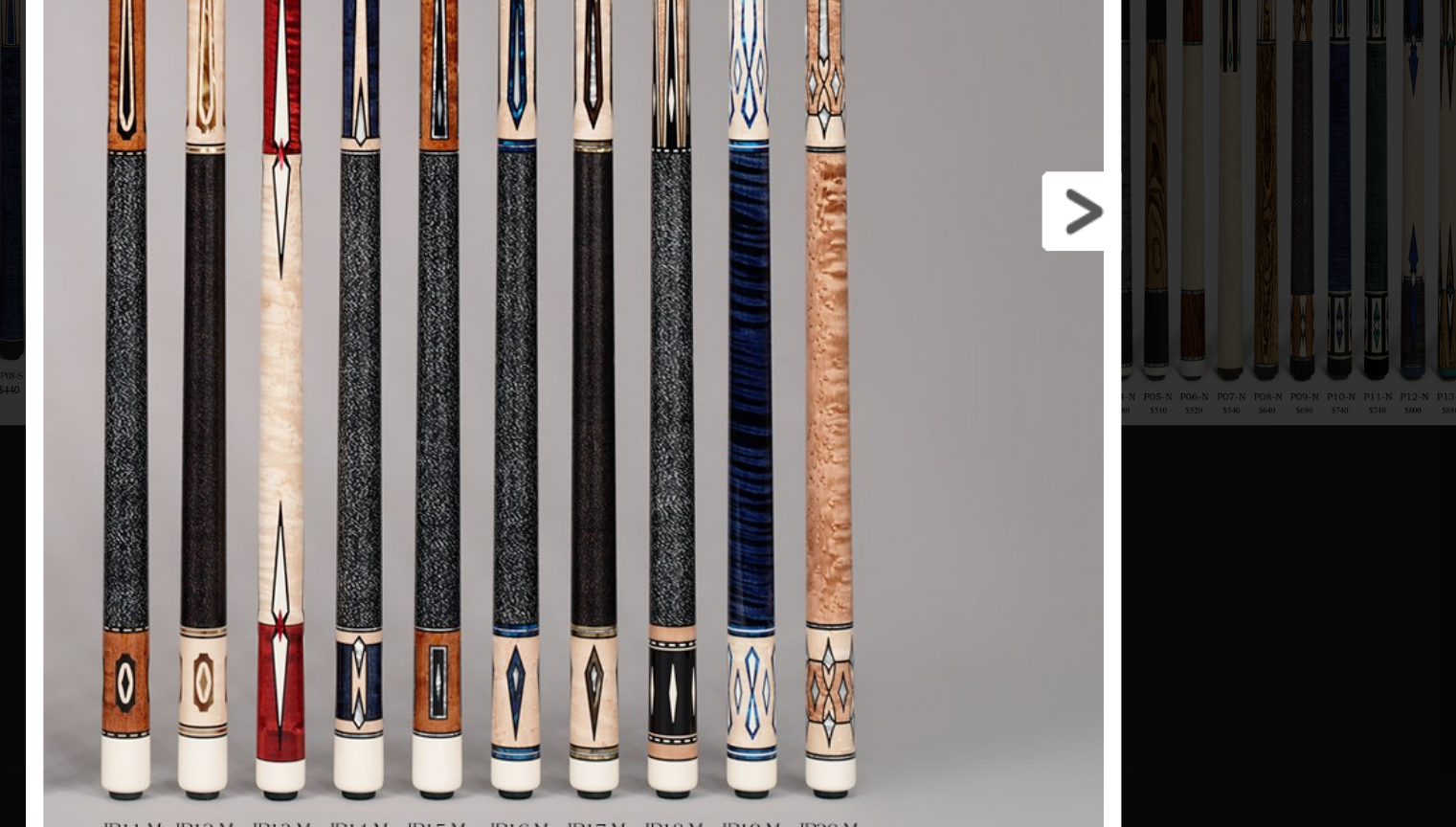 click at bounding box center [892, 400] 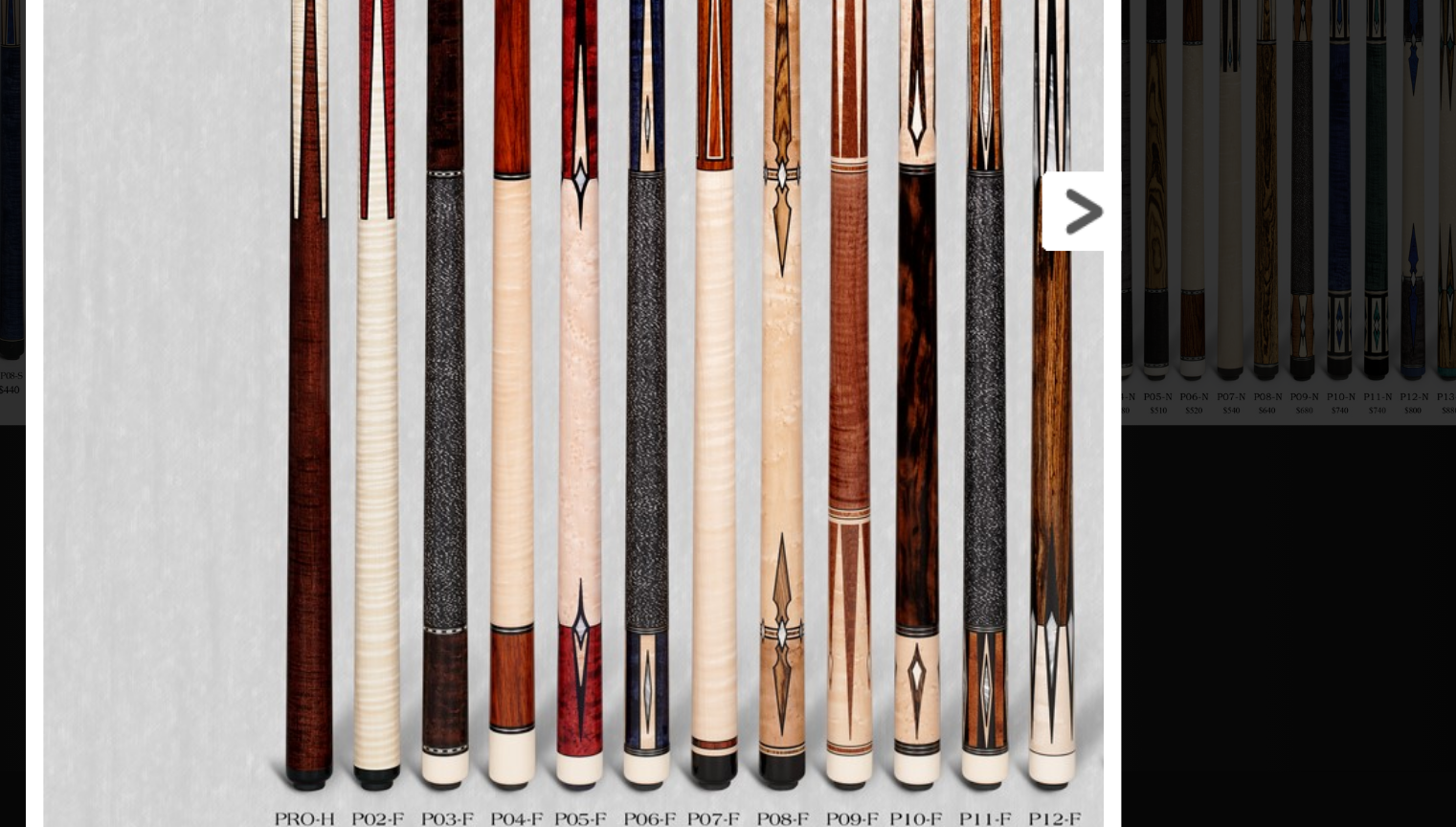 click at bounding box center [892, 400] 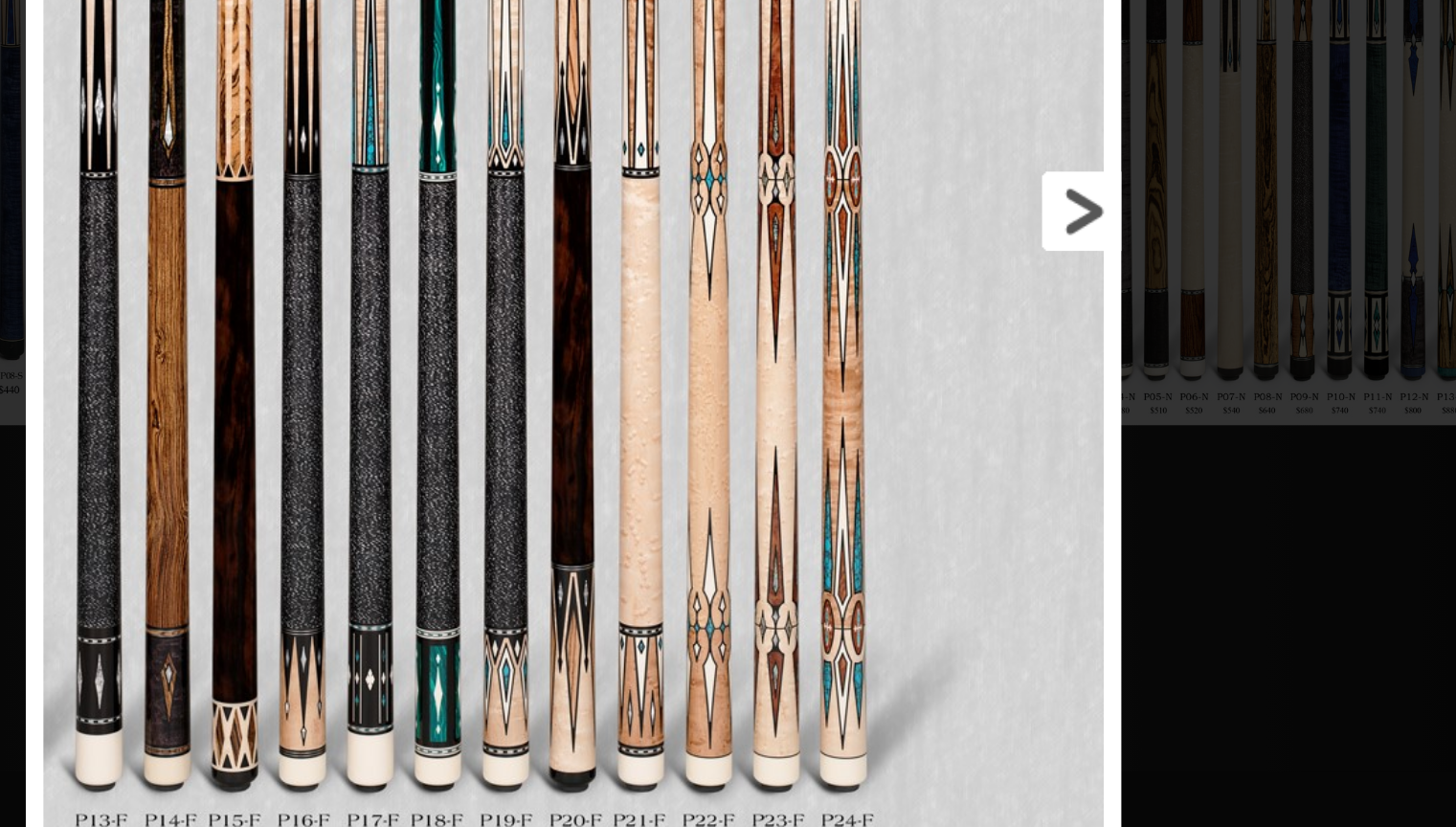 click at bounding box center (892, 400) 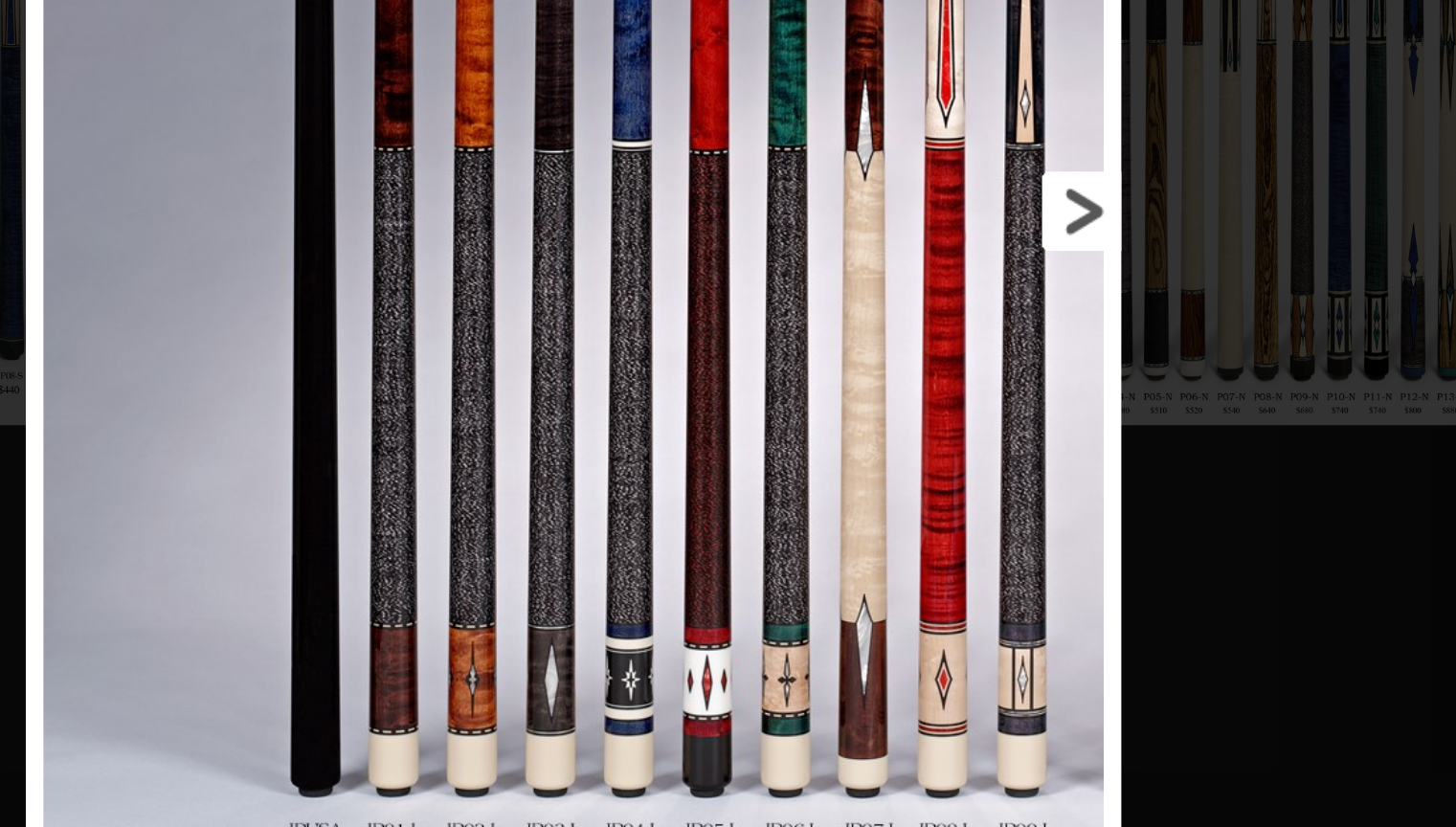 click at bounding box center [892, 400] 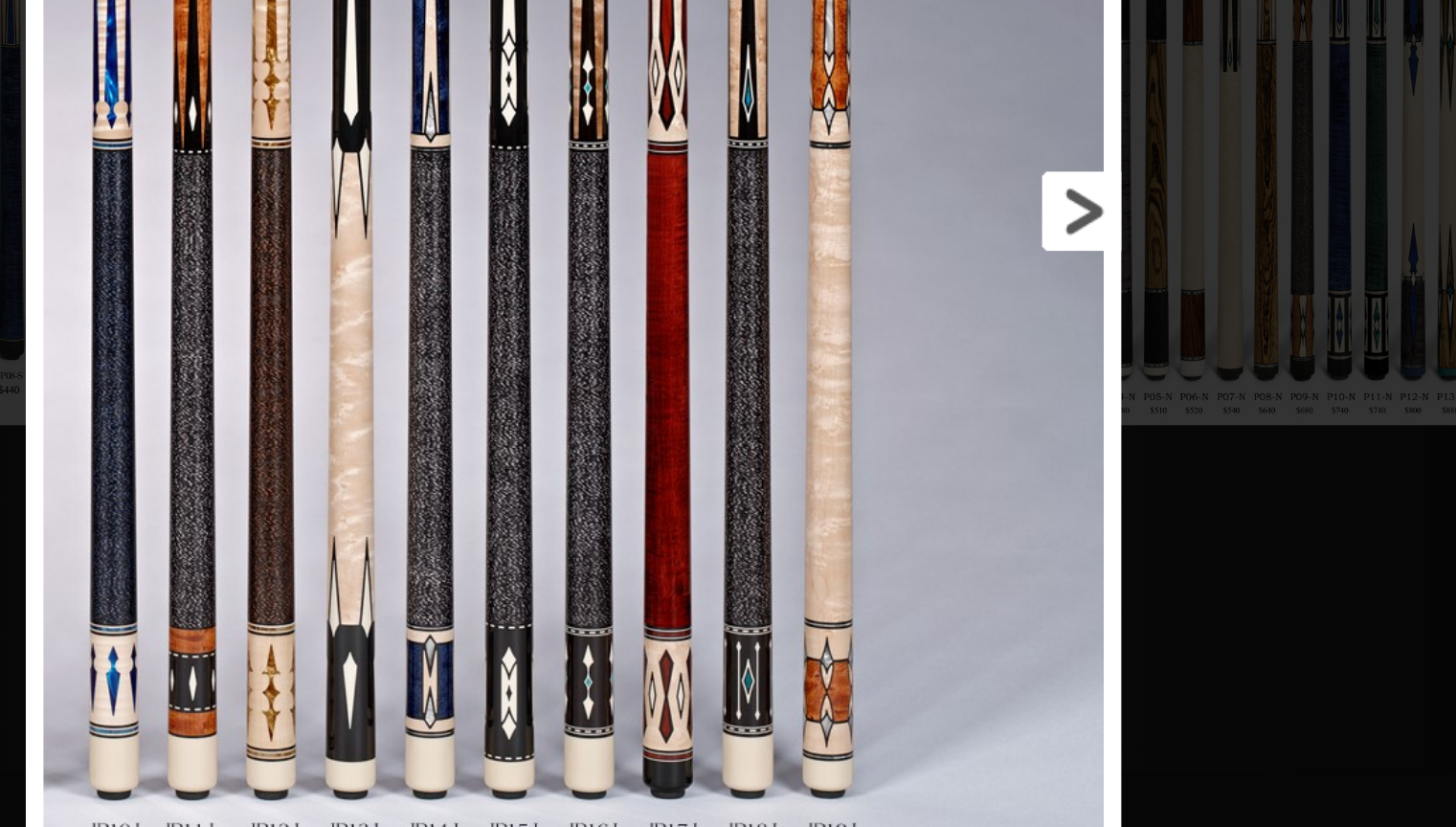 click at bounding box center [892, 400] 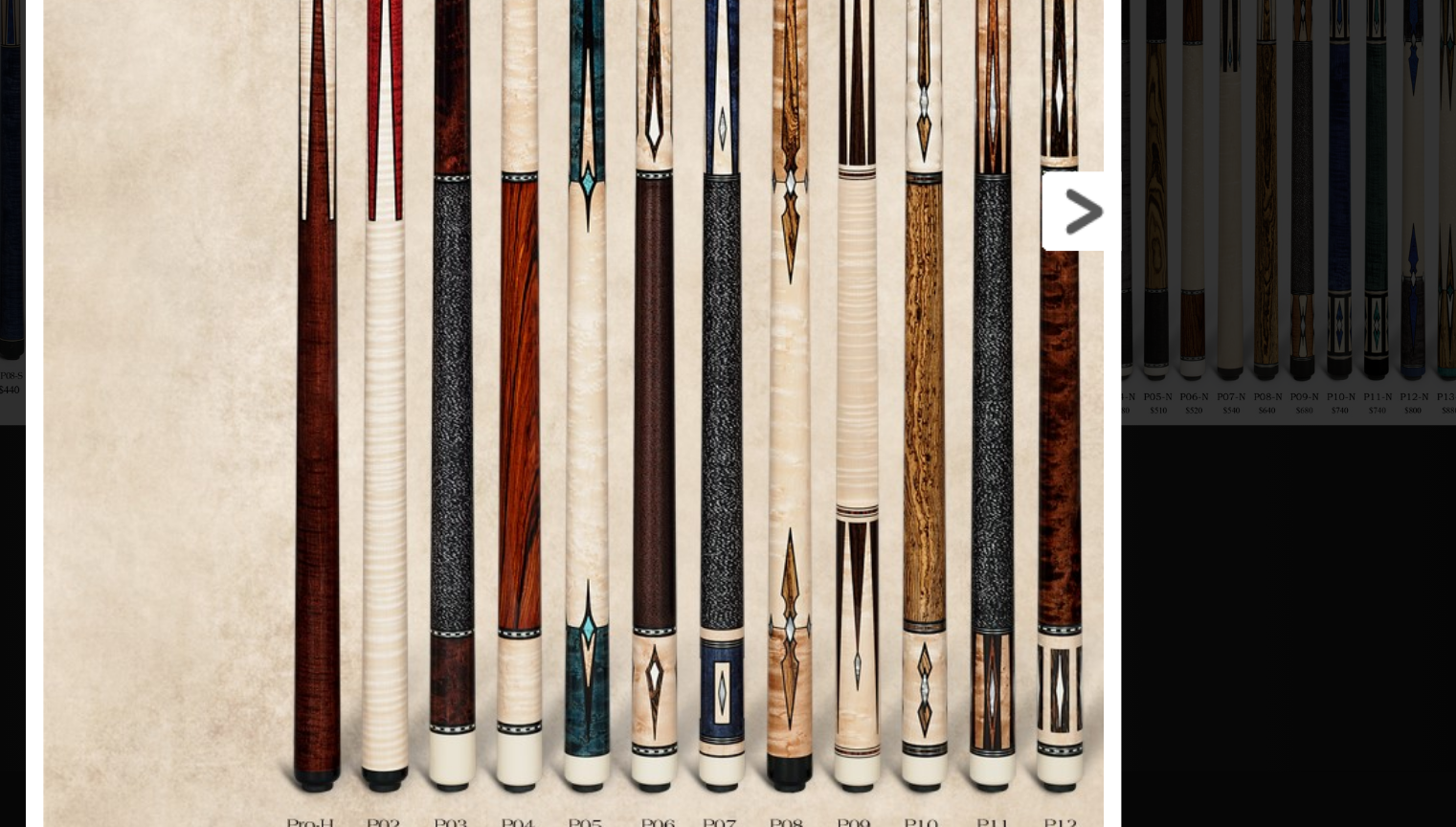 click at bounding box center (892, 400) 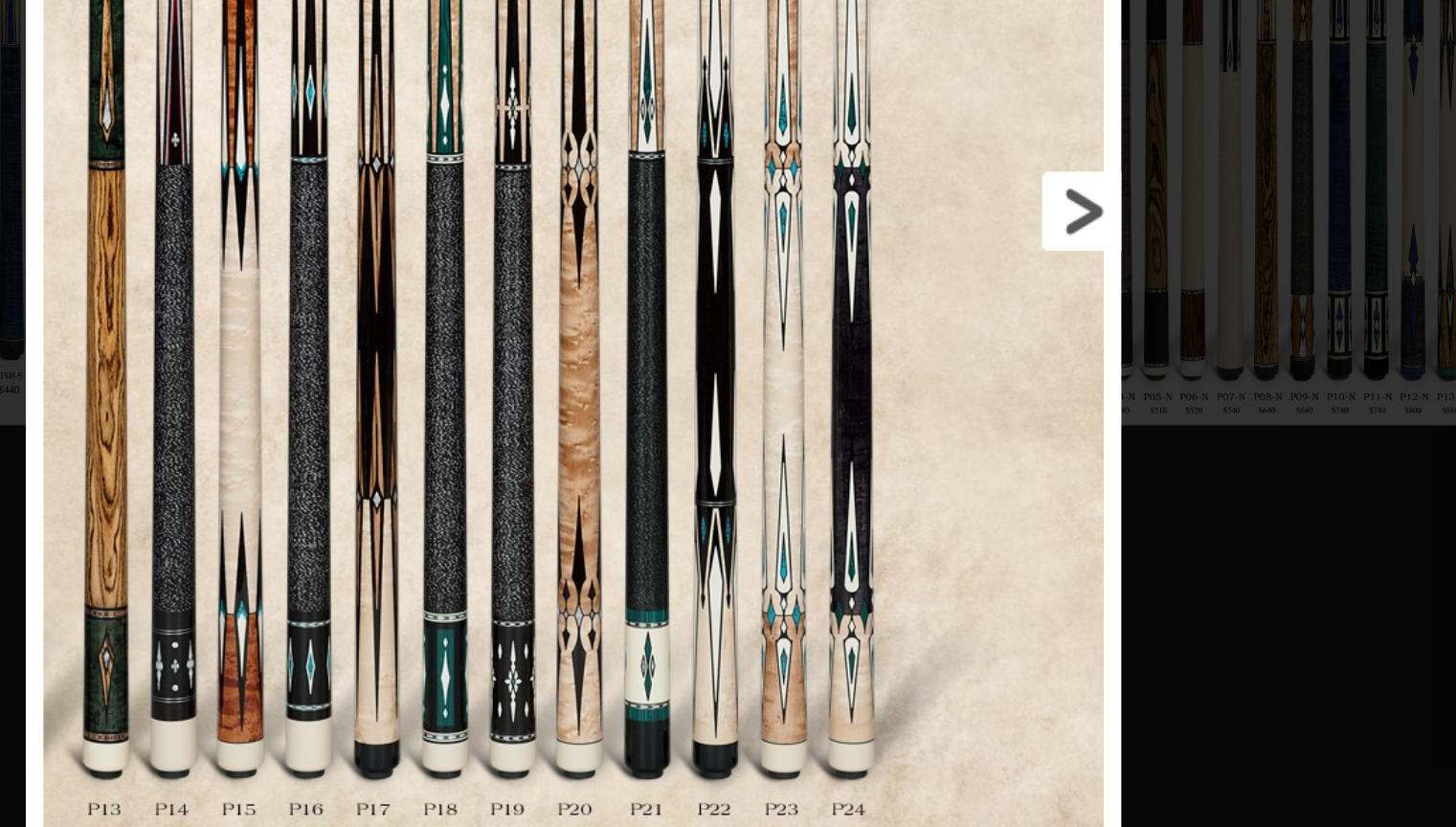 click at bounding box center [892, 400] 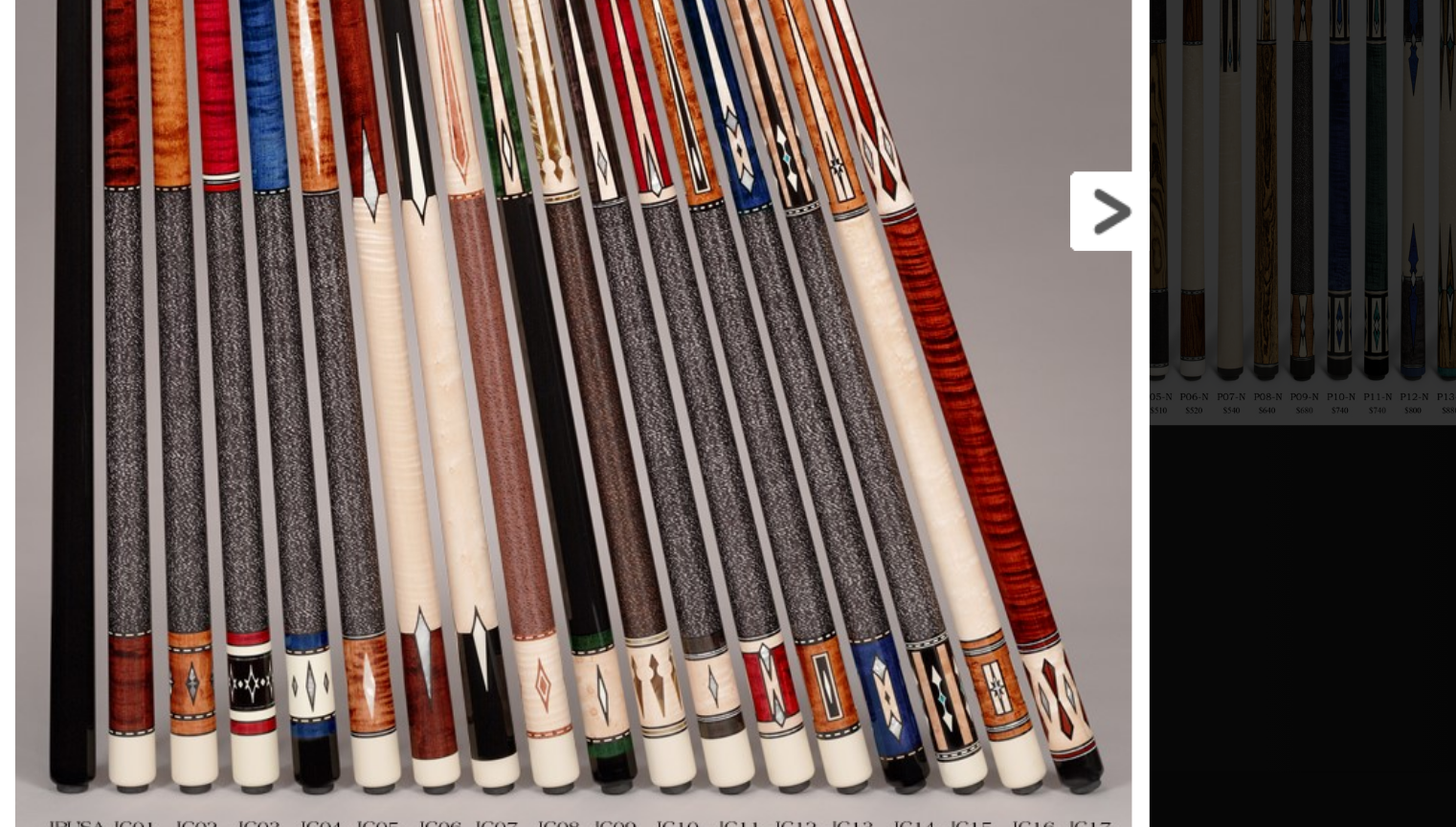 click at bounding box center (900, 400) 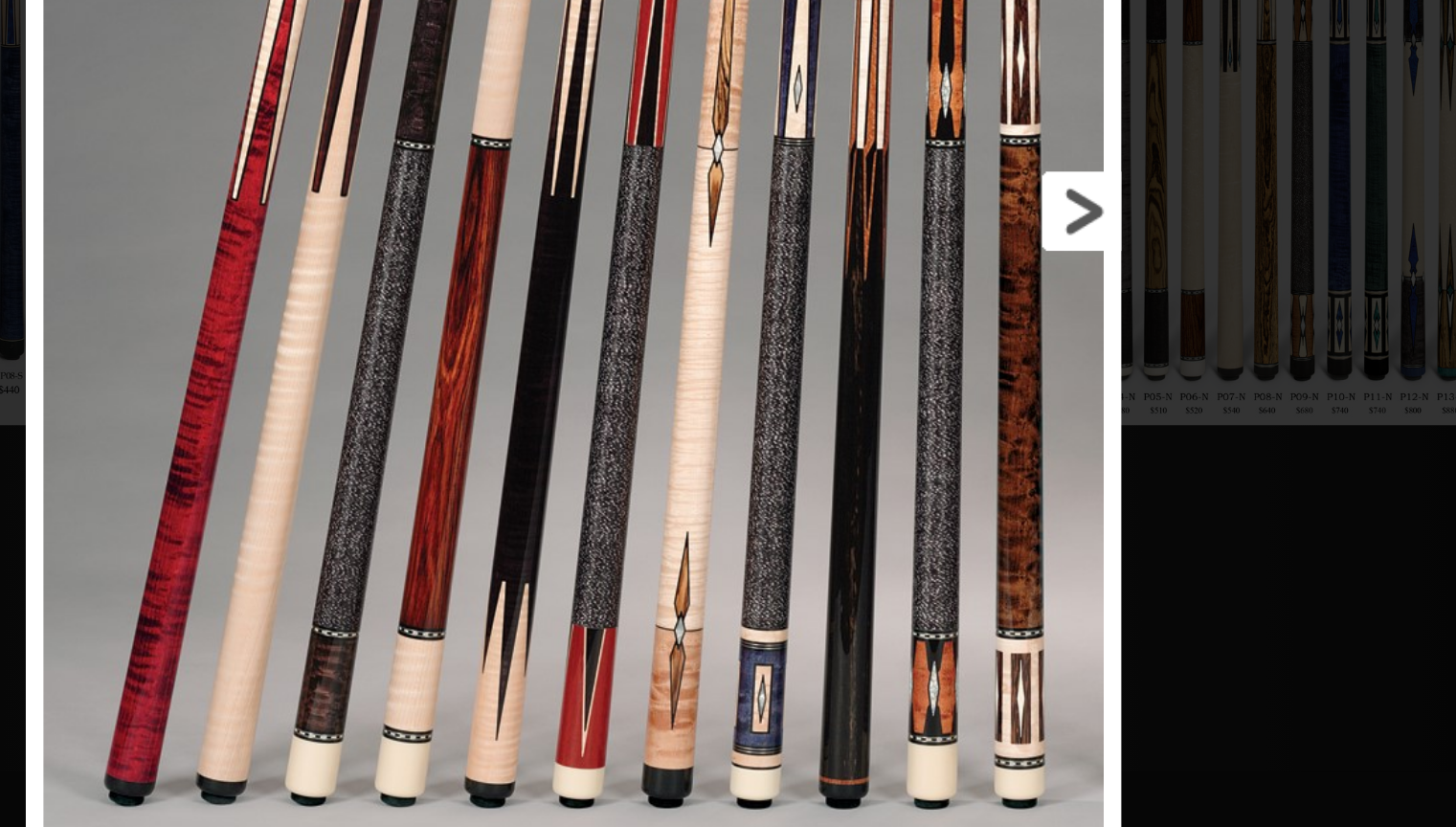 click at bounding box center (892, 400) 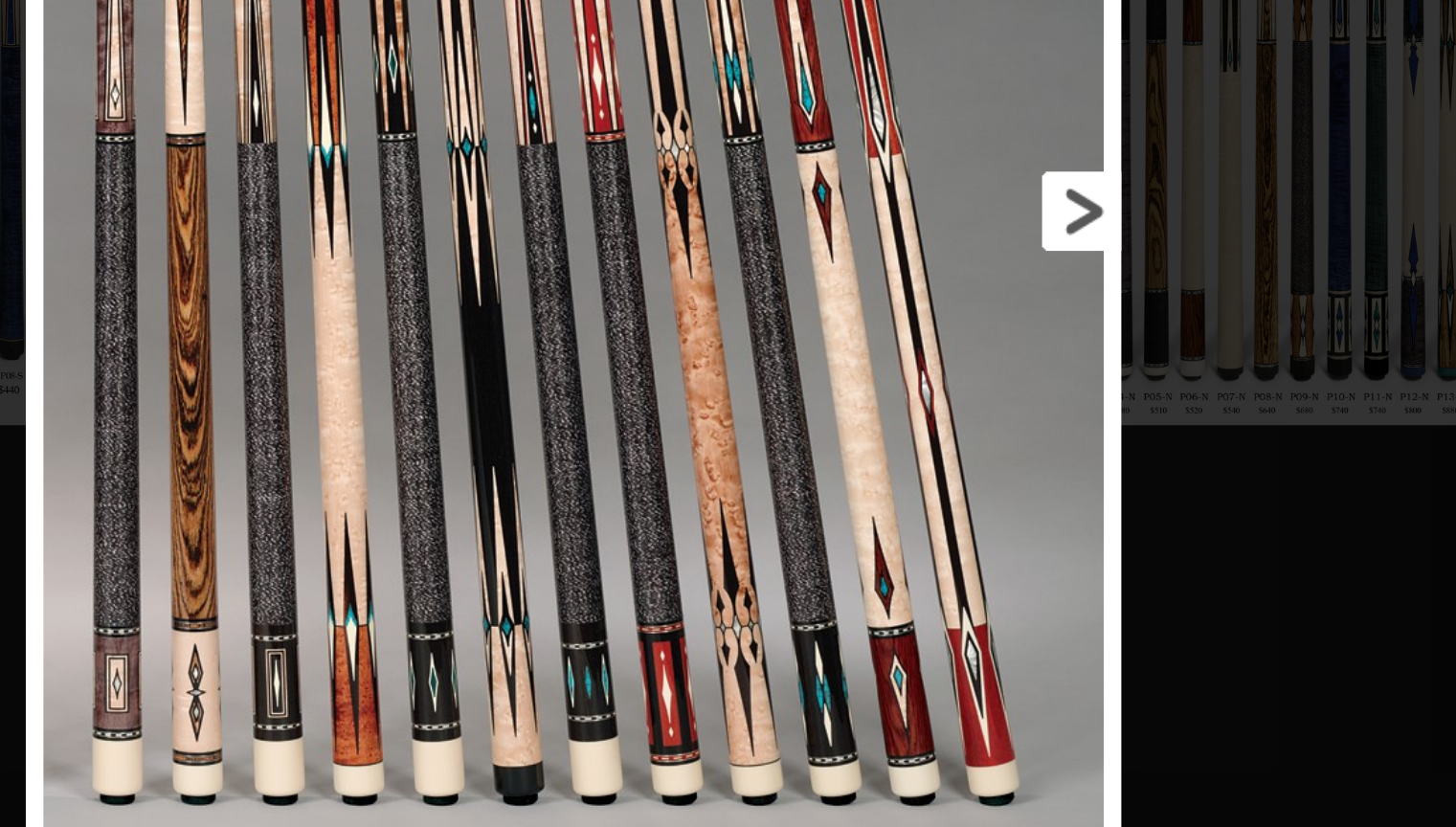 click at bounding box center [892, 400] 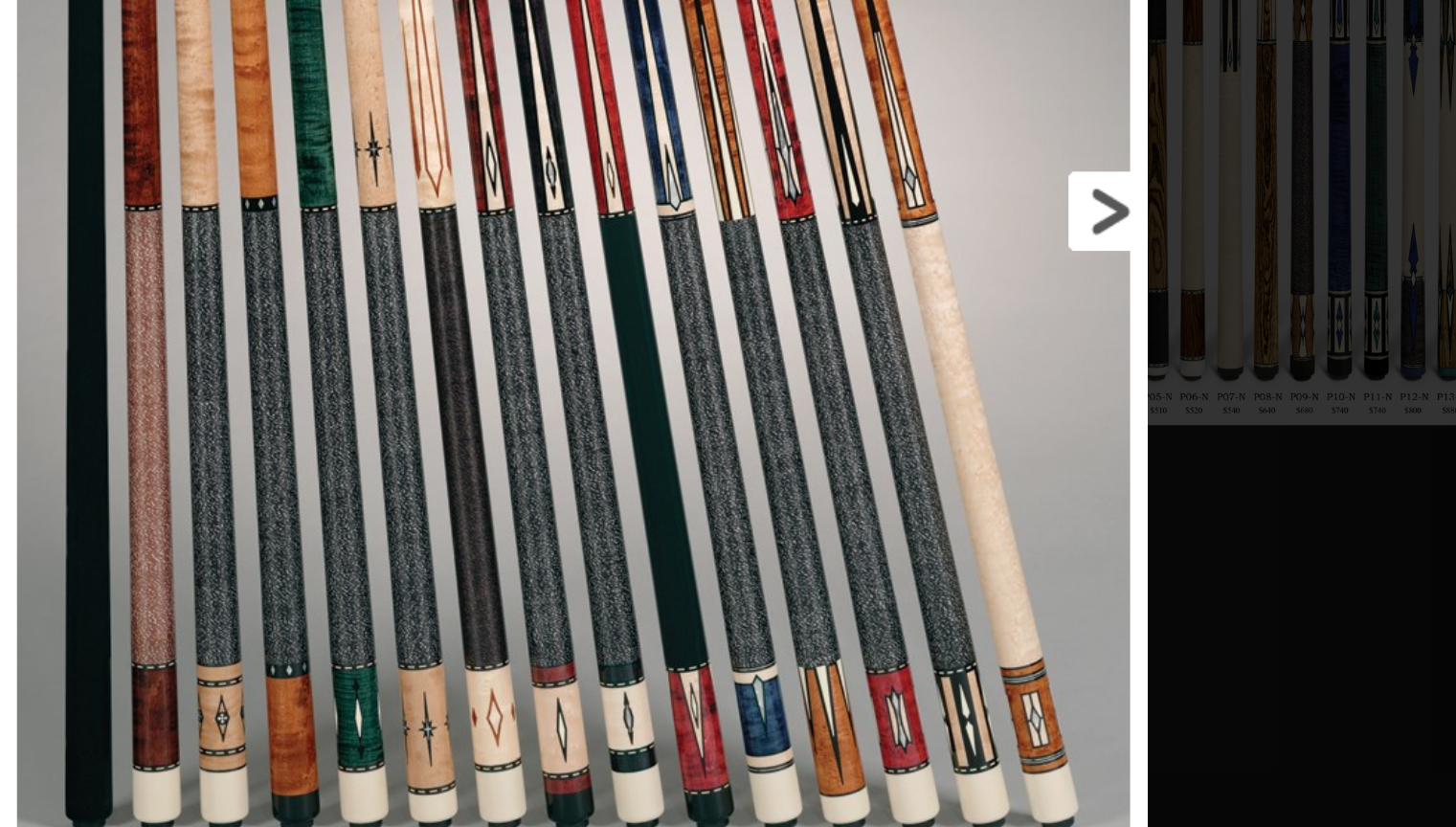 click at bounding box center (899, 400) 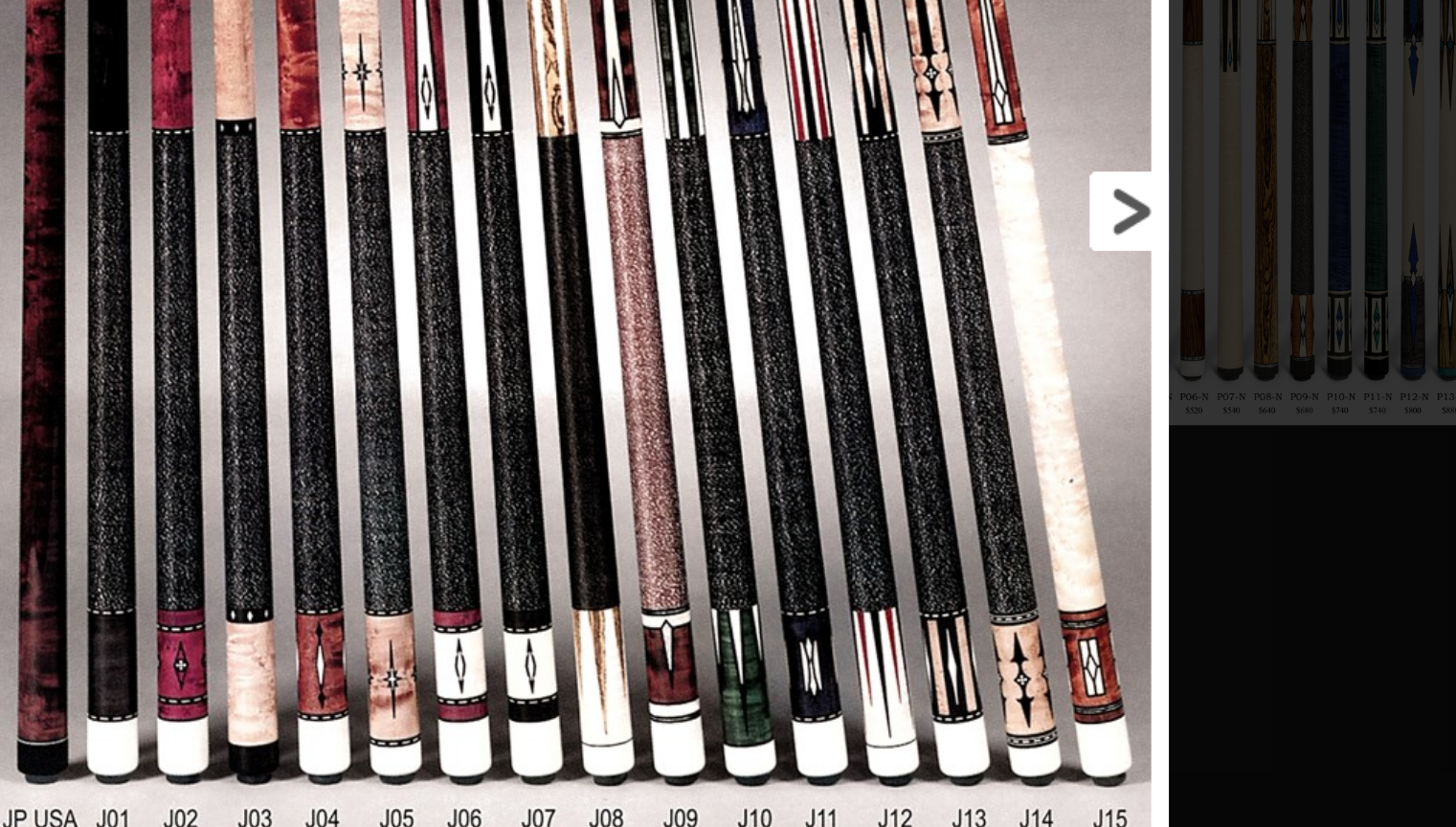 click at bounding box center (906, 400) 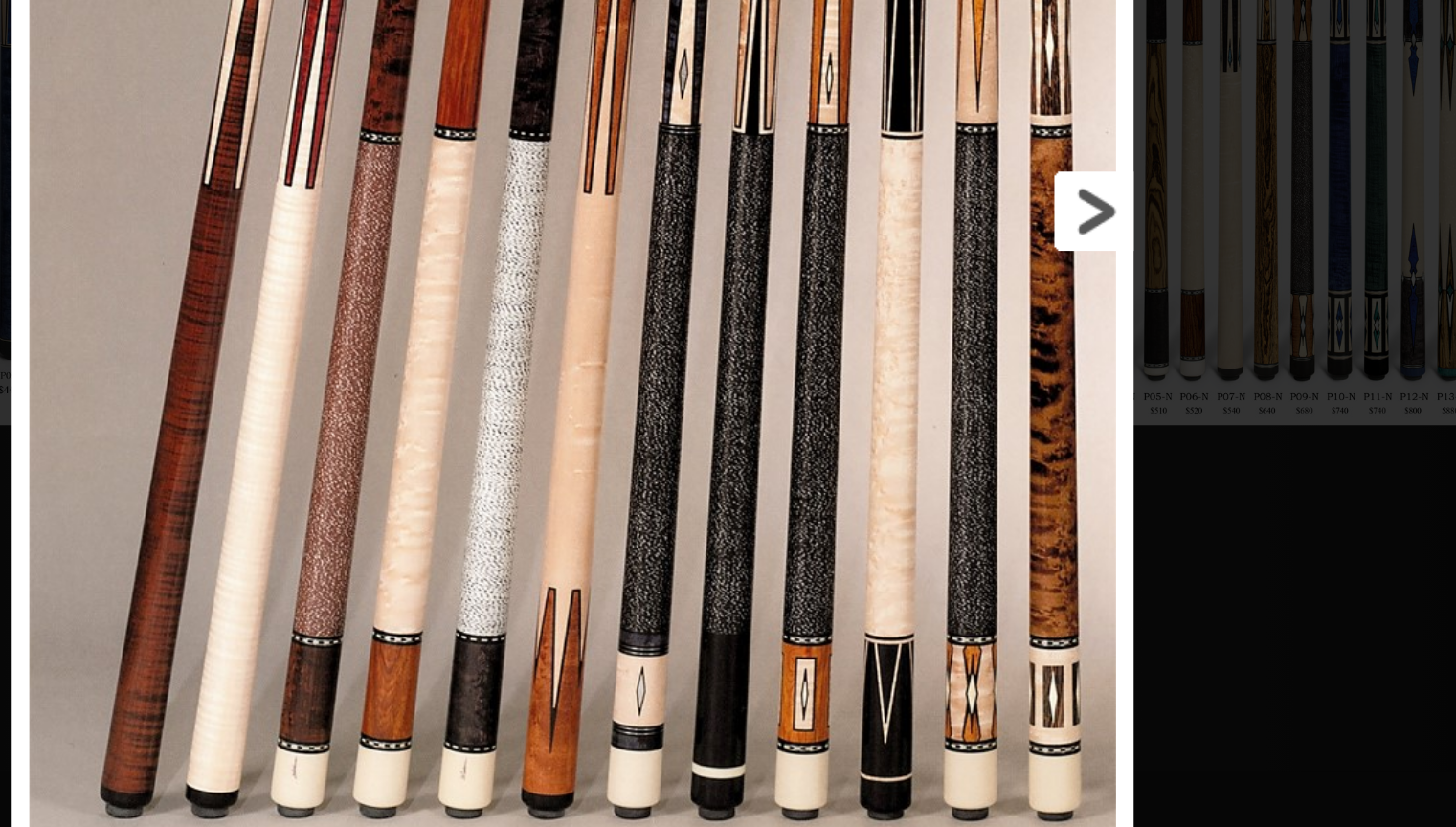 click at bounding box center (895, 400) 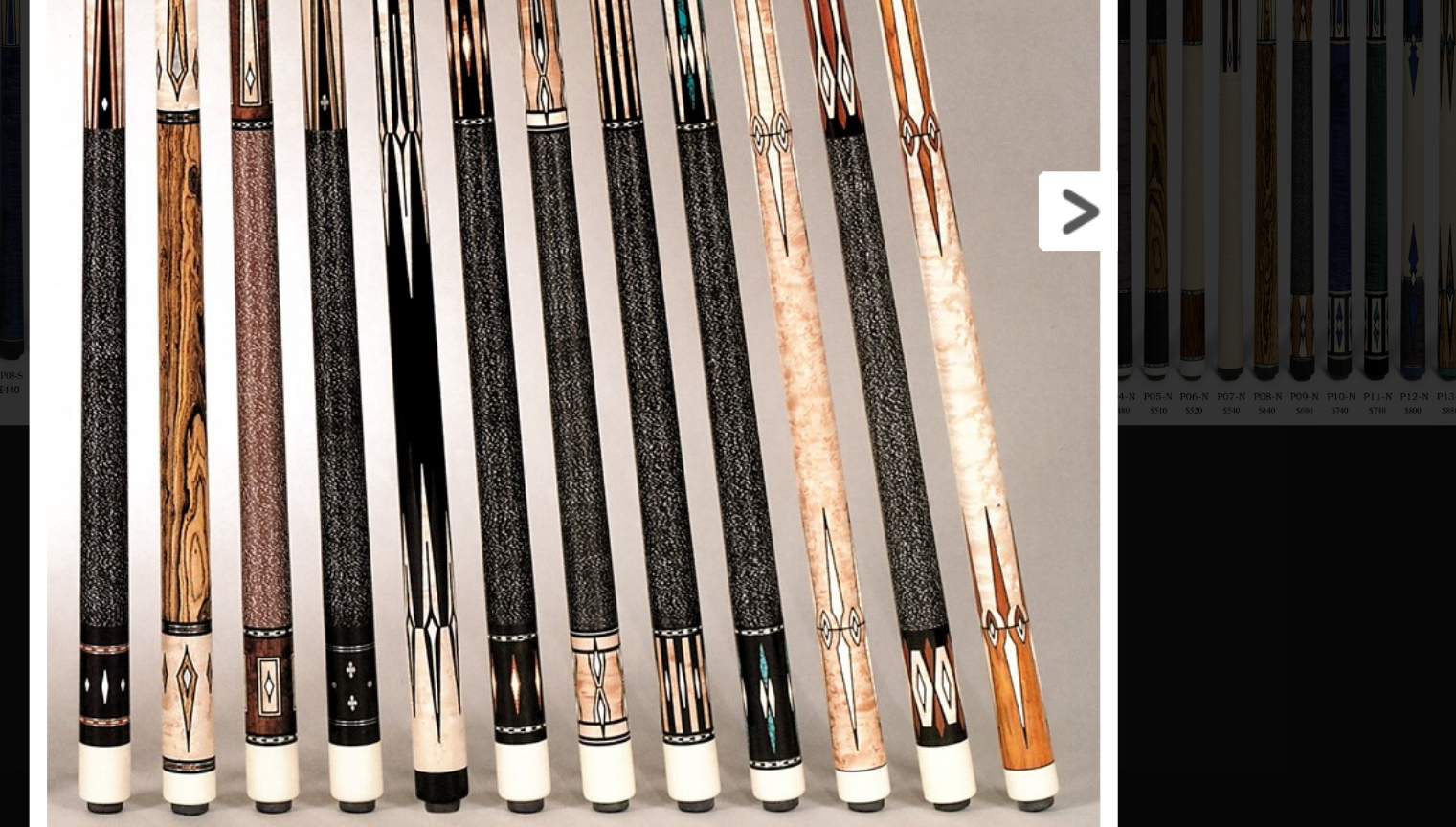 click at bounding box center [890, 400] 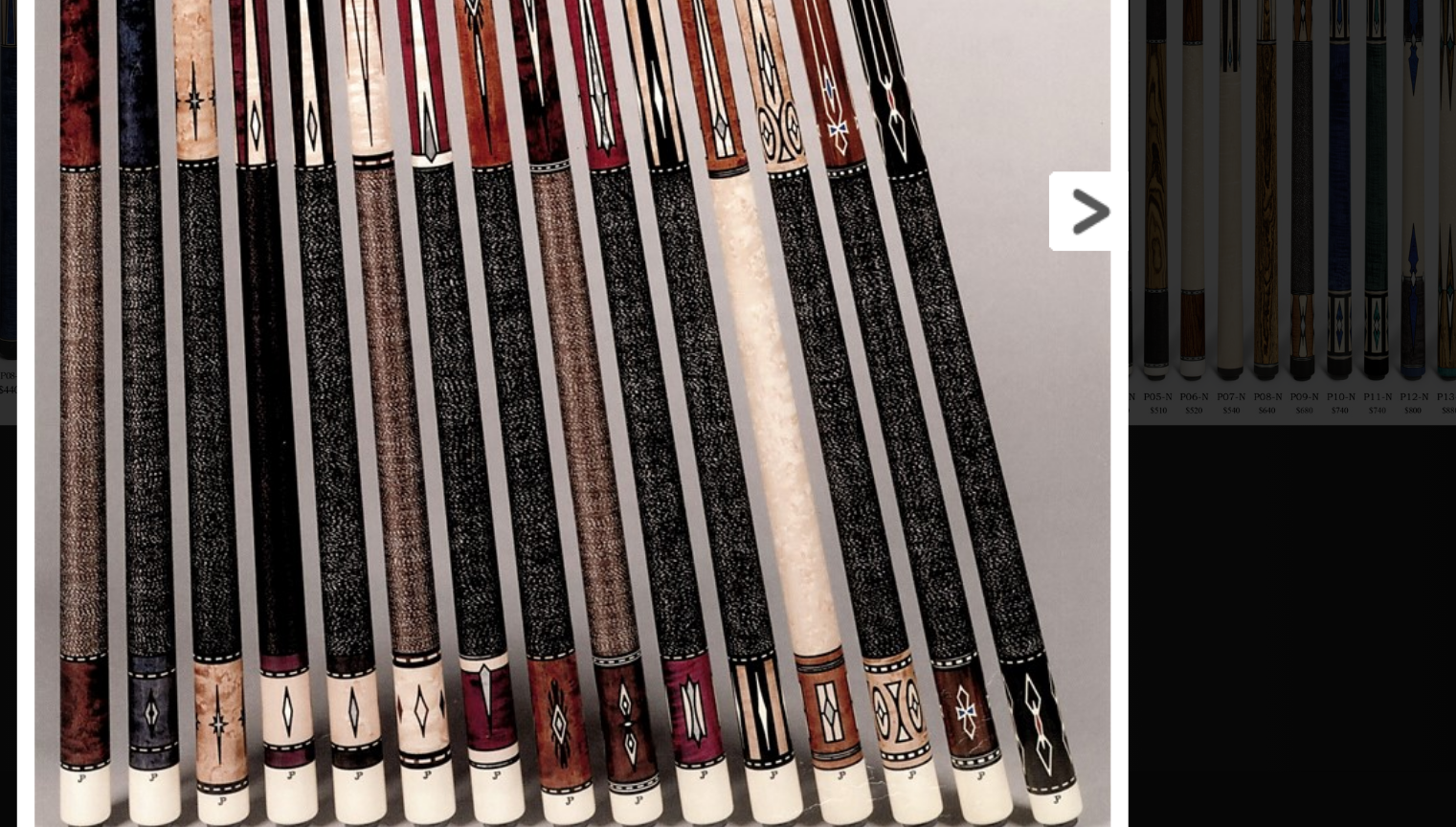 click at bounding box center [894, 400] 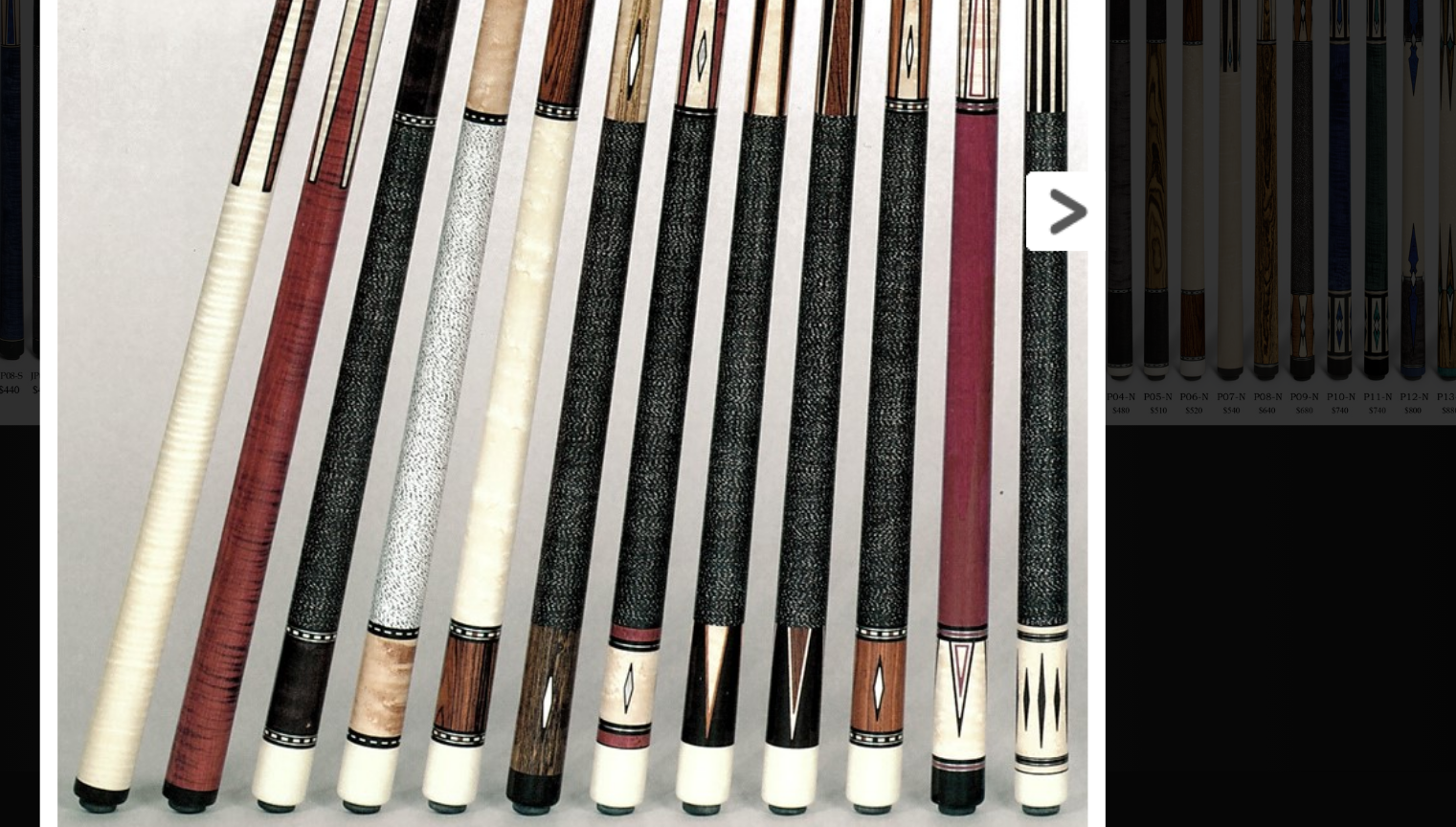 click at bounding box center (887, 400) 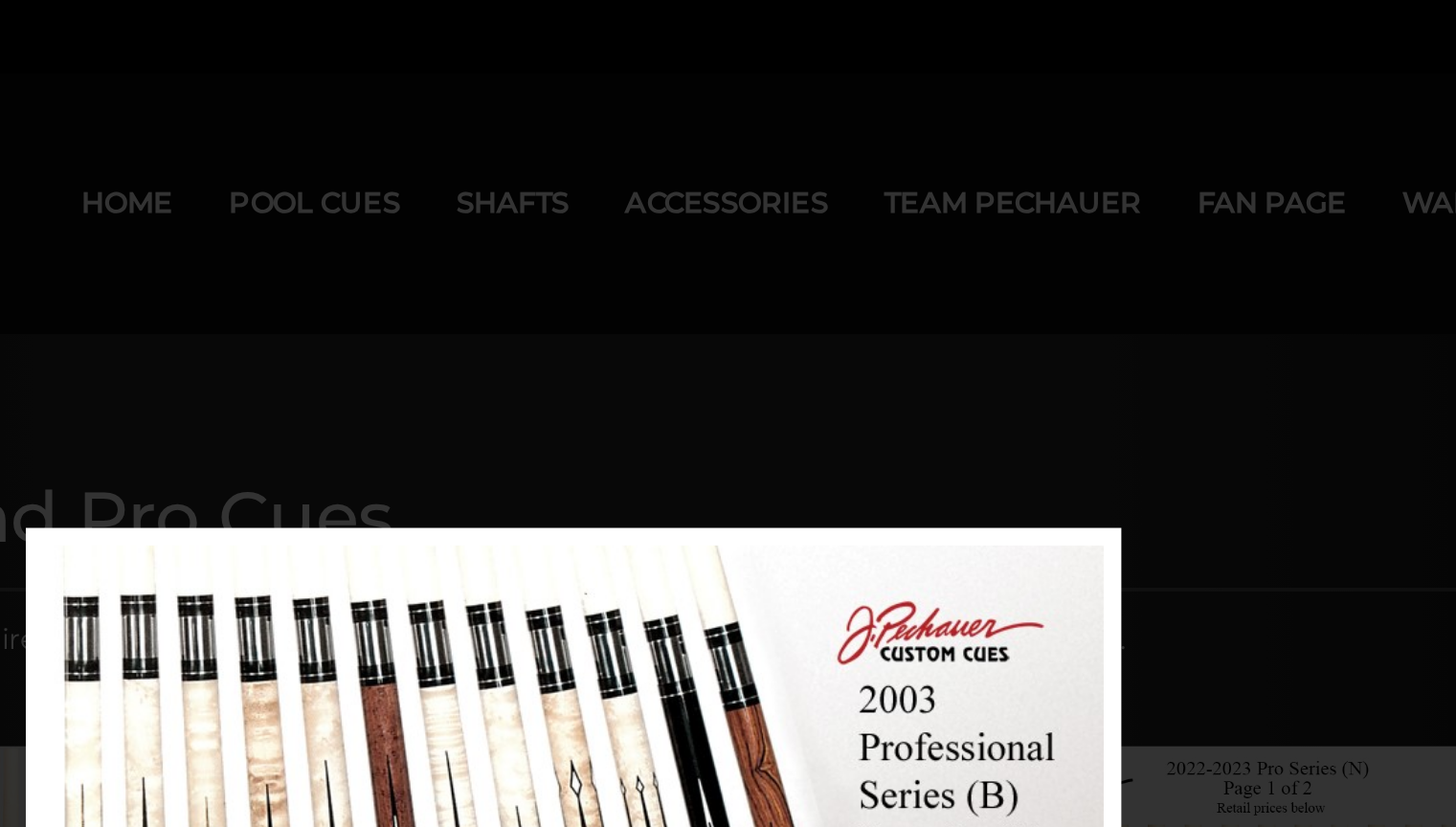 scroll, scrollTop: 0, scrollLeft: 0, axis: both 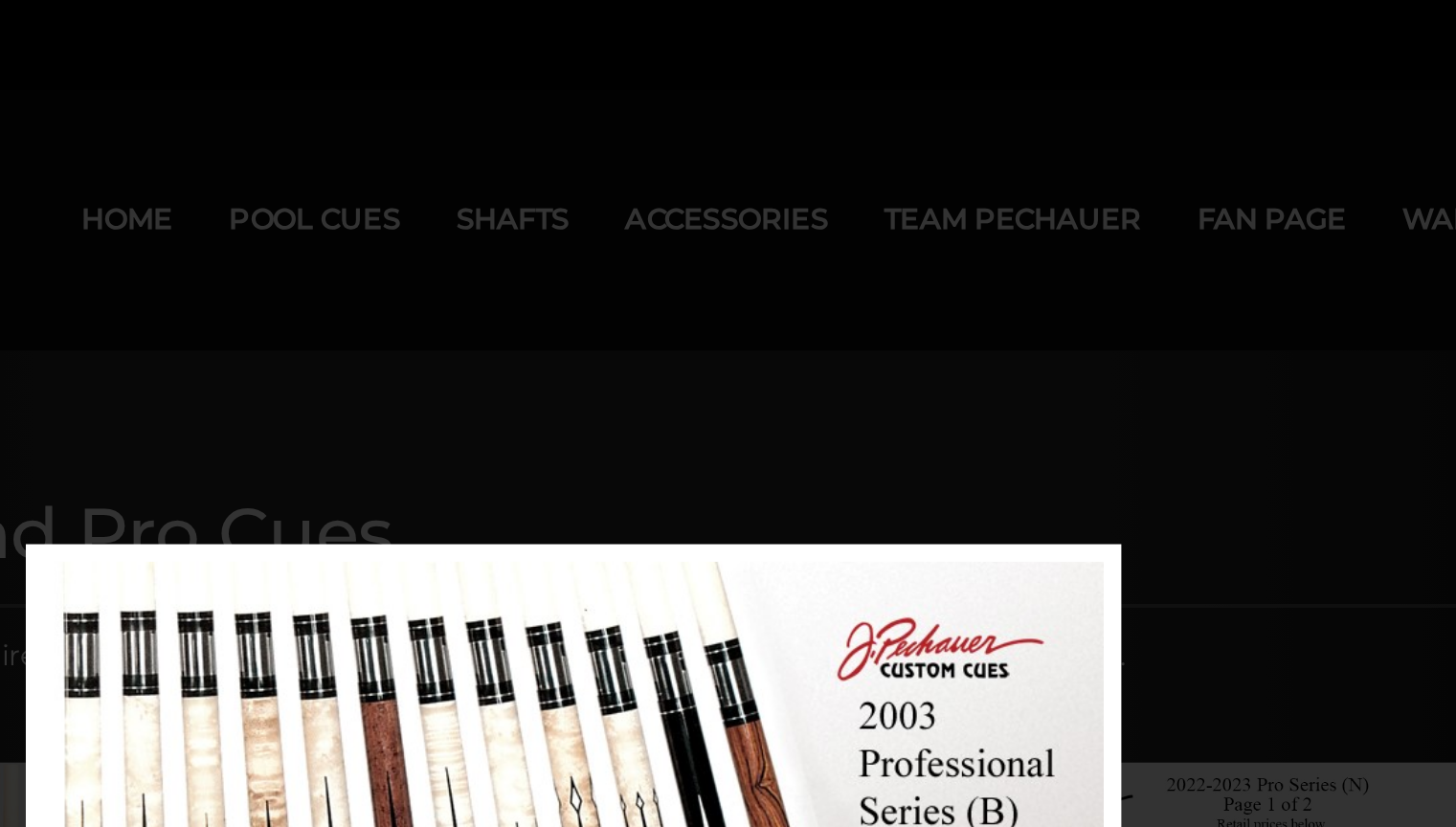 click at bounding box center [728, 858] 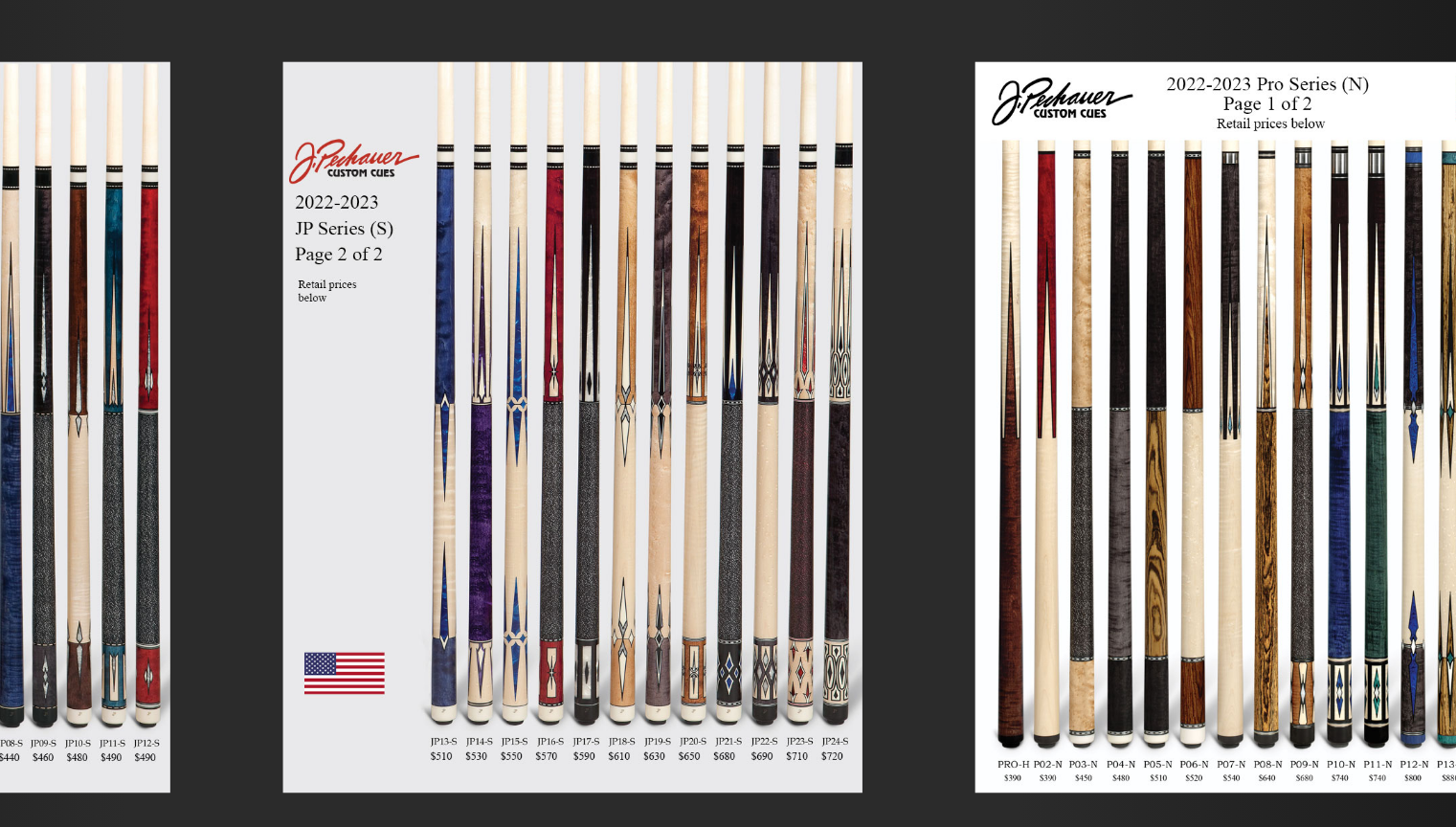 scroll, scrollTop: 5, scrollLeft: 0, axis: vertical 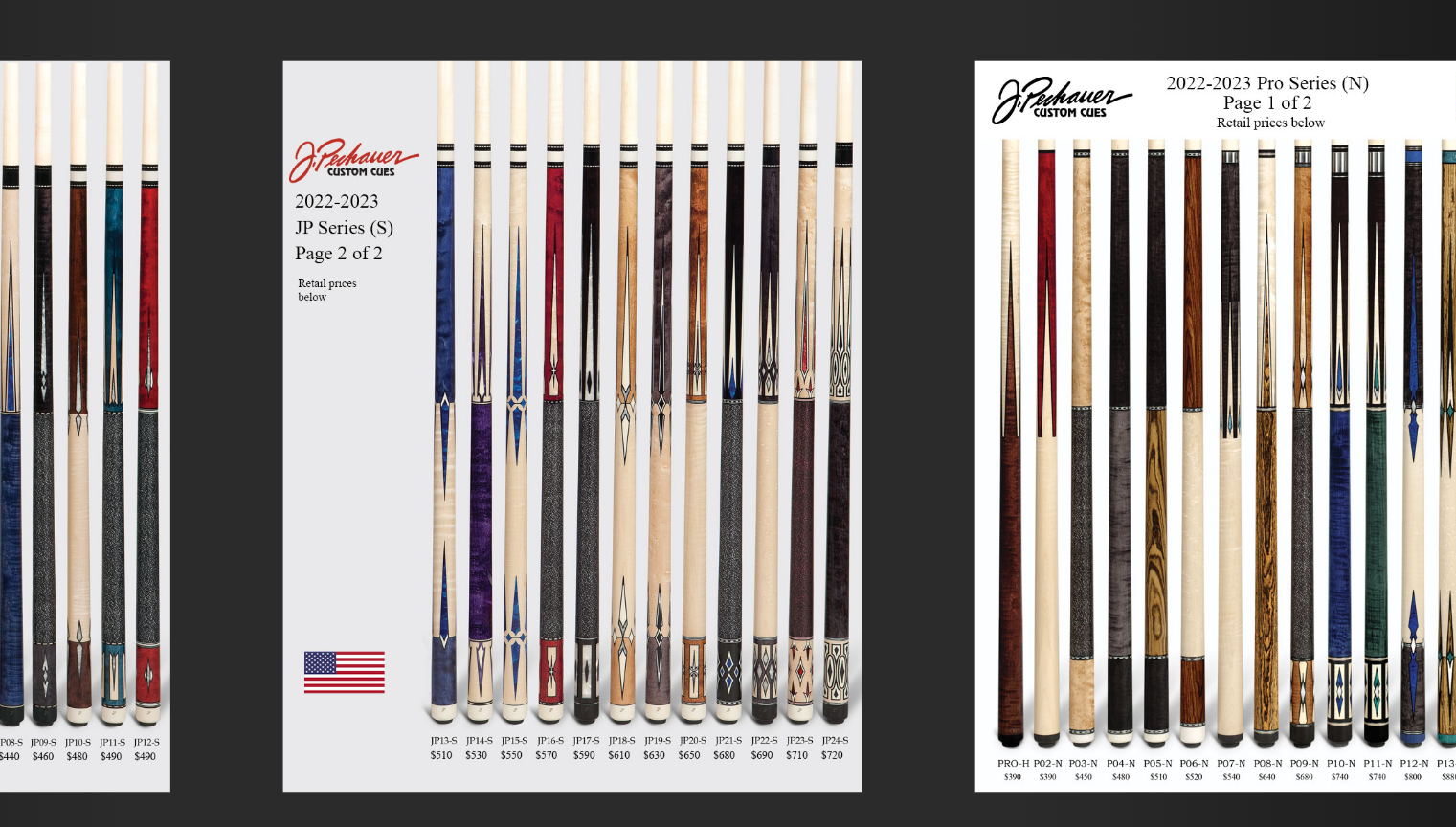 click at bounding box center [728, 608] 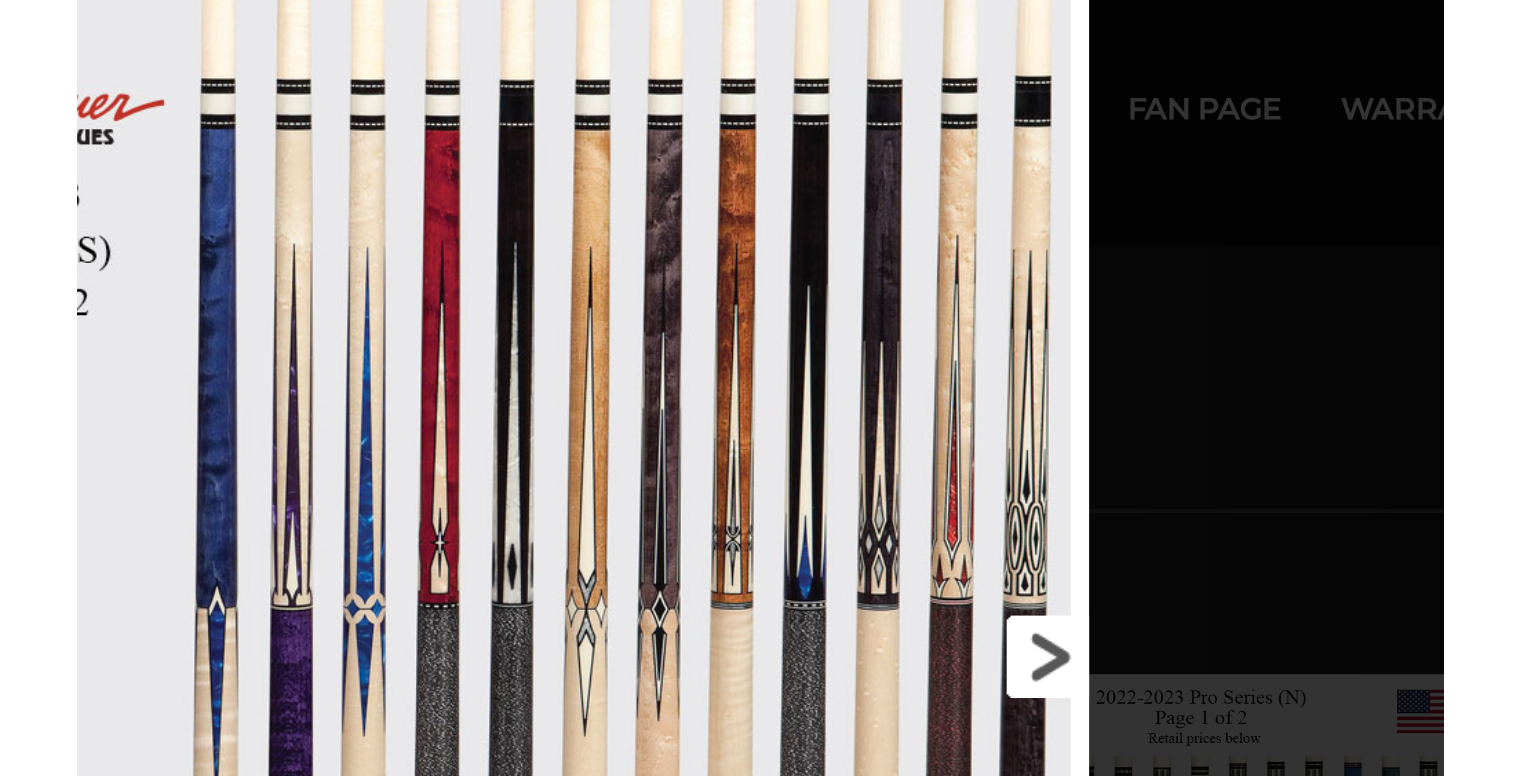 scroll, scrollTop: 0, scrollLeft: 0, axis: both 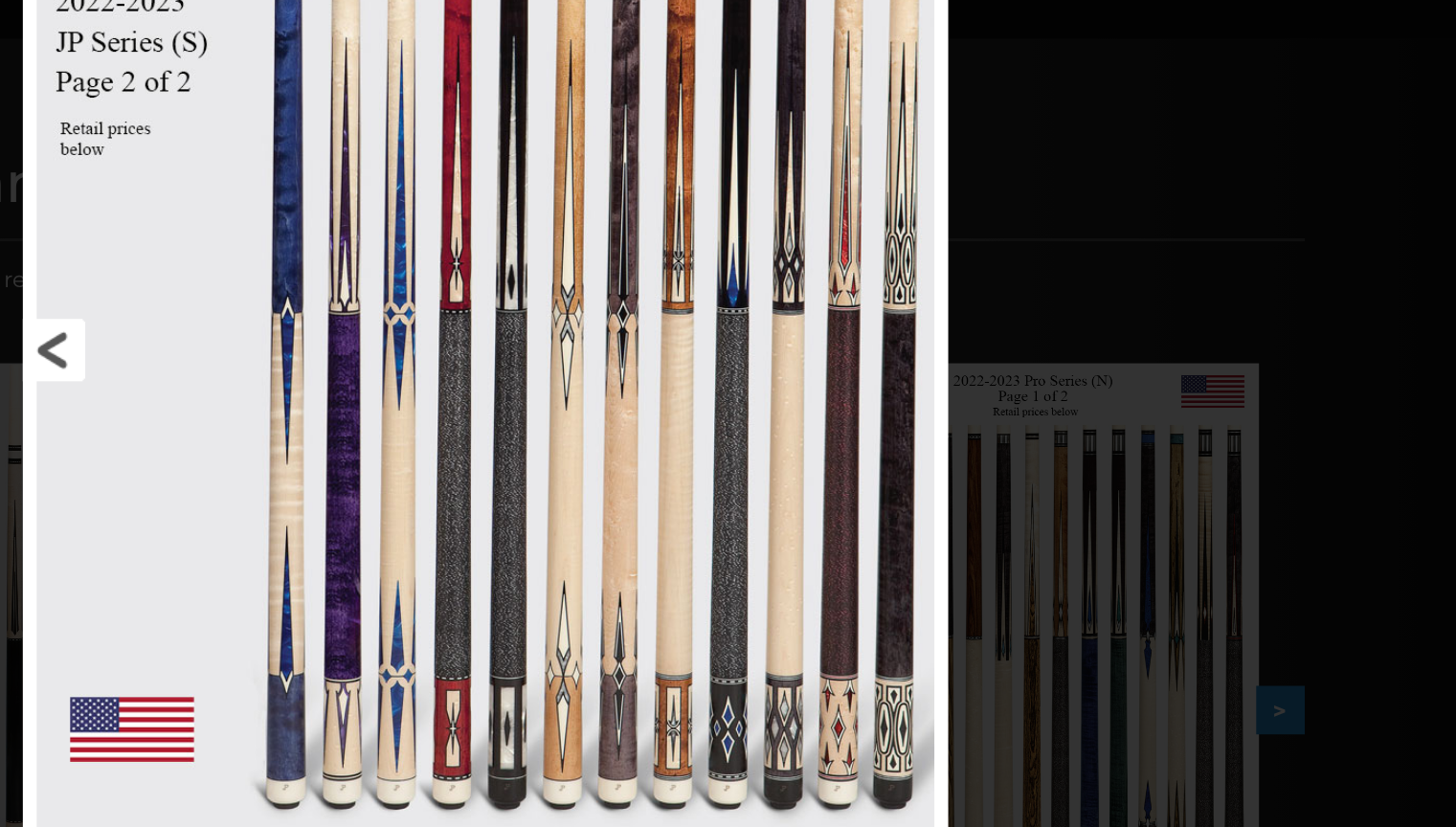 click at bounding box center [552, 405] 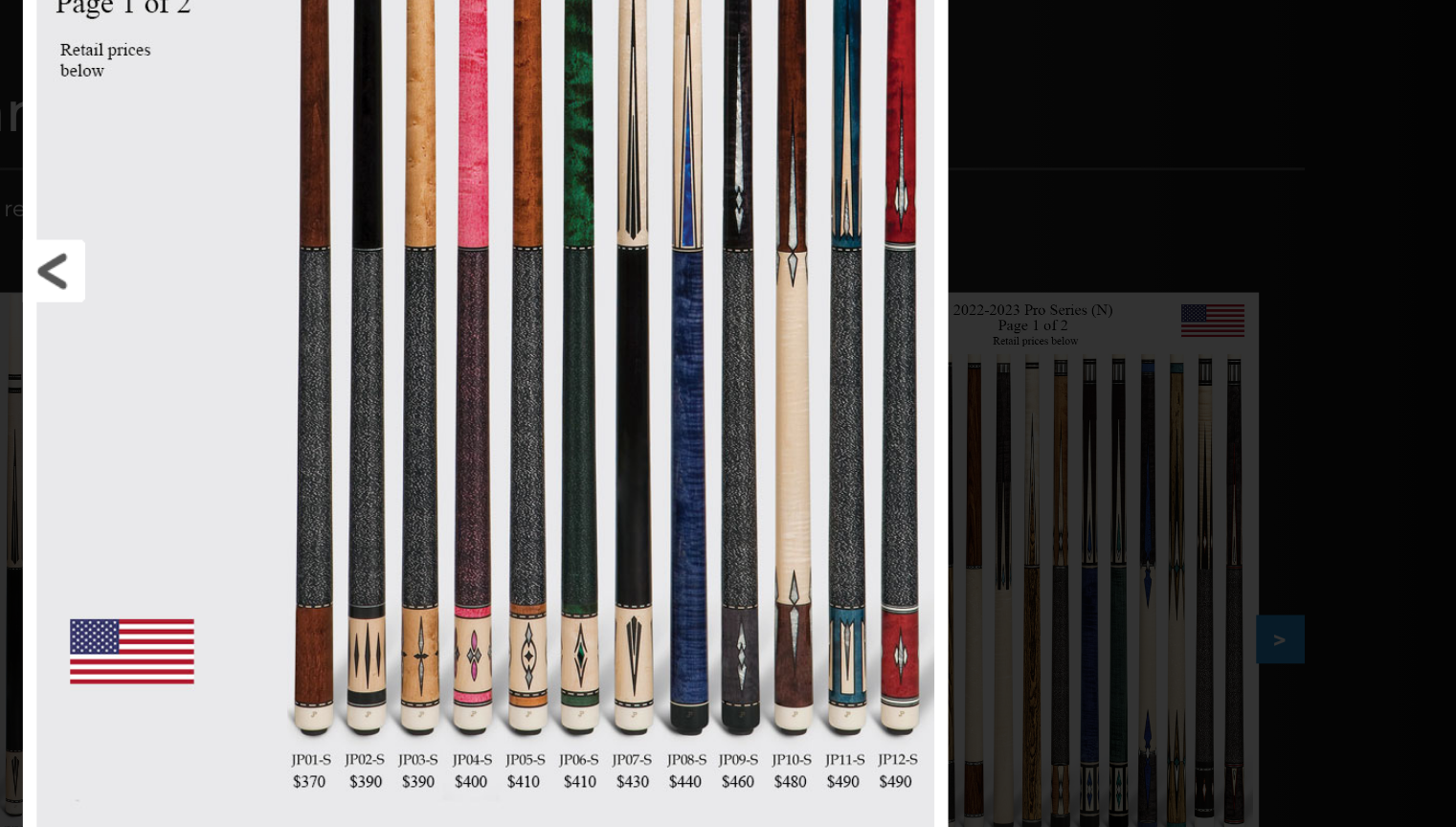 click at bounding box center [552, 399] 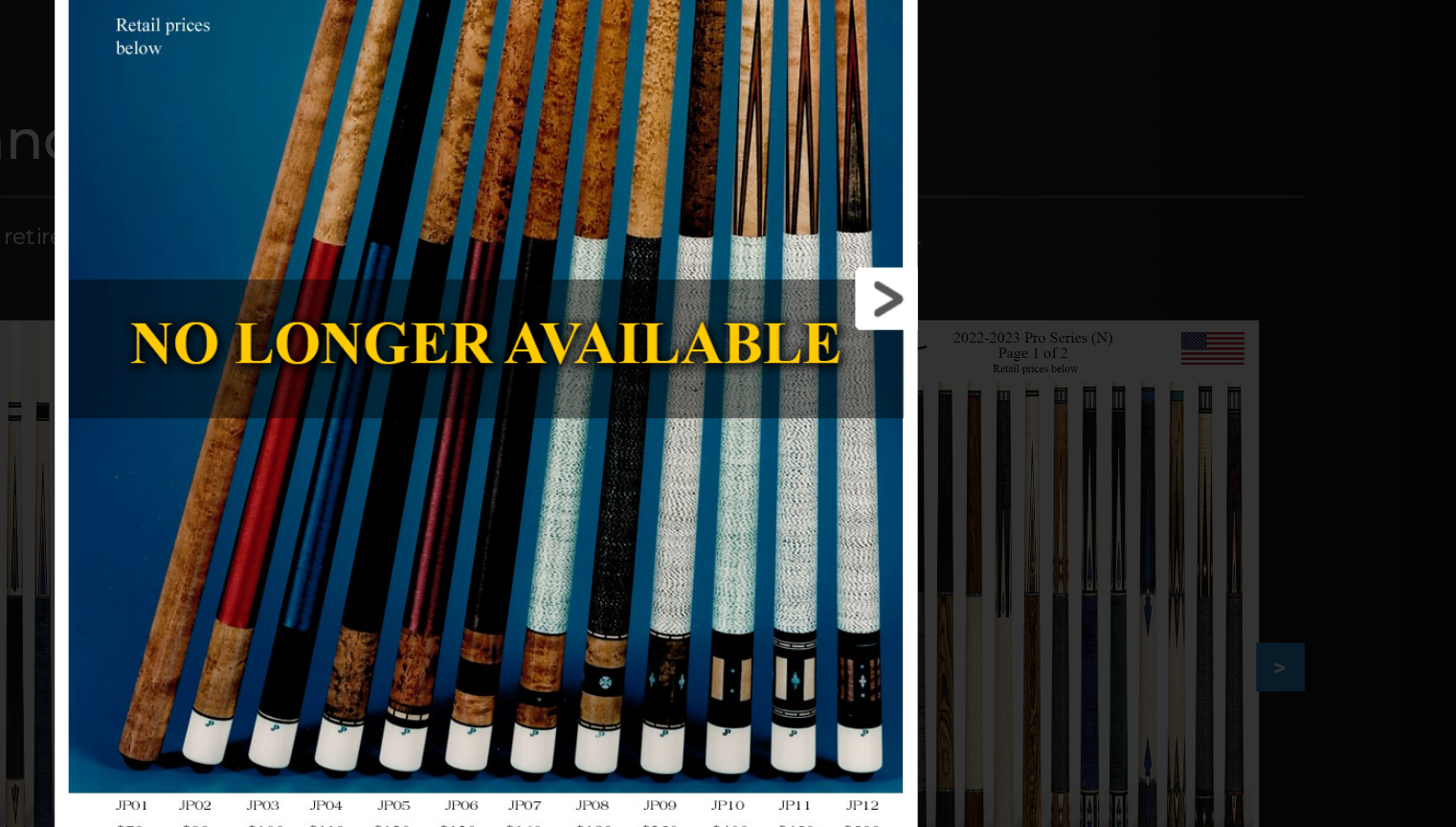 click at bounding box center [892, 399] 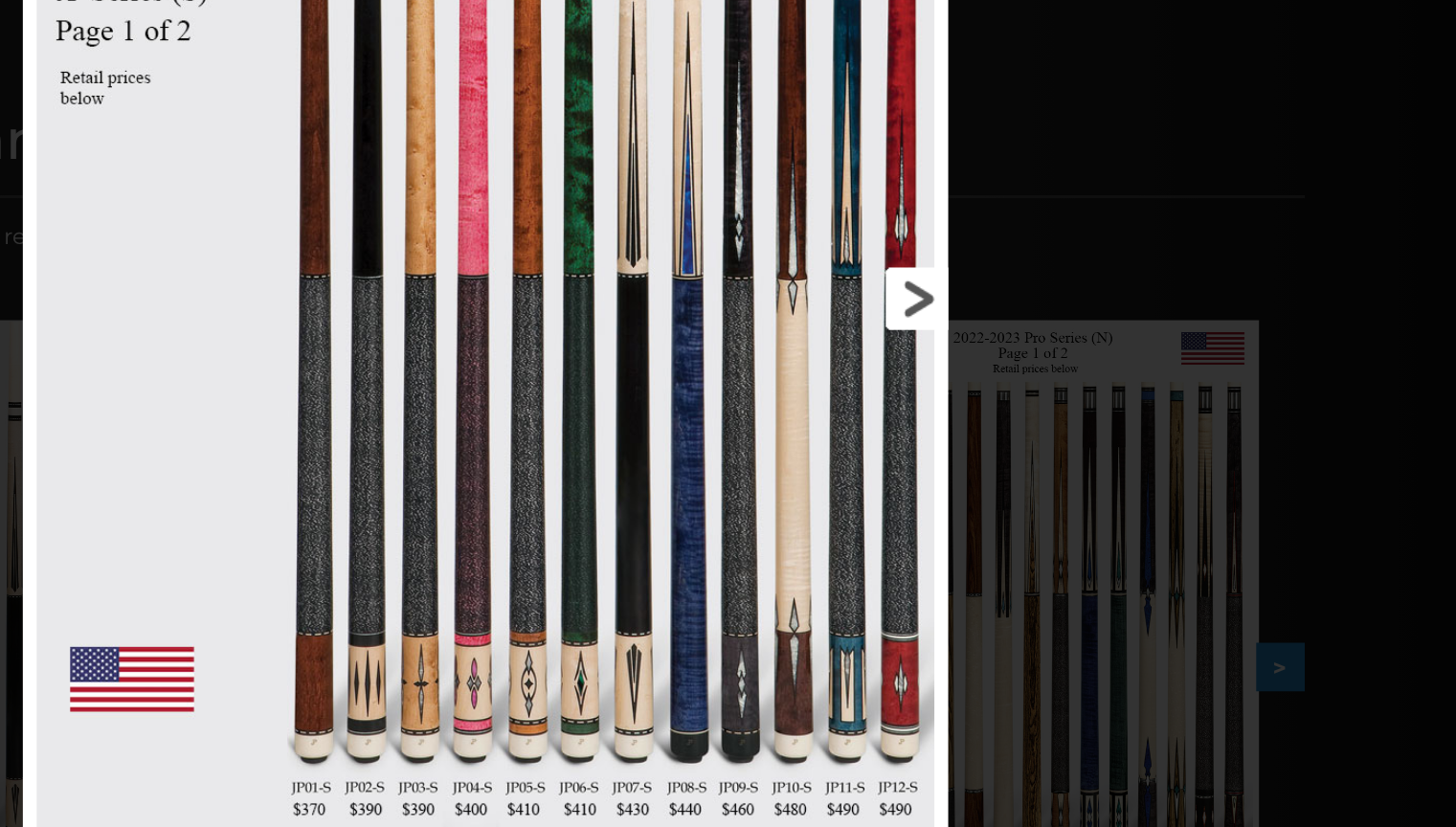 click at bounding box center [904, 399] 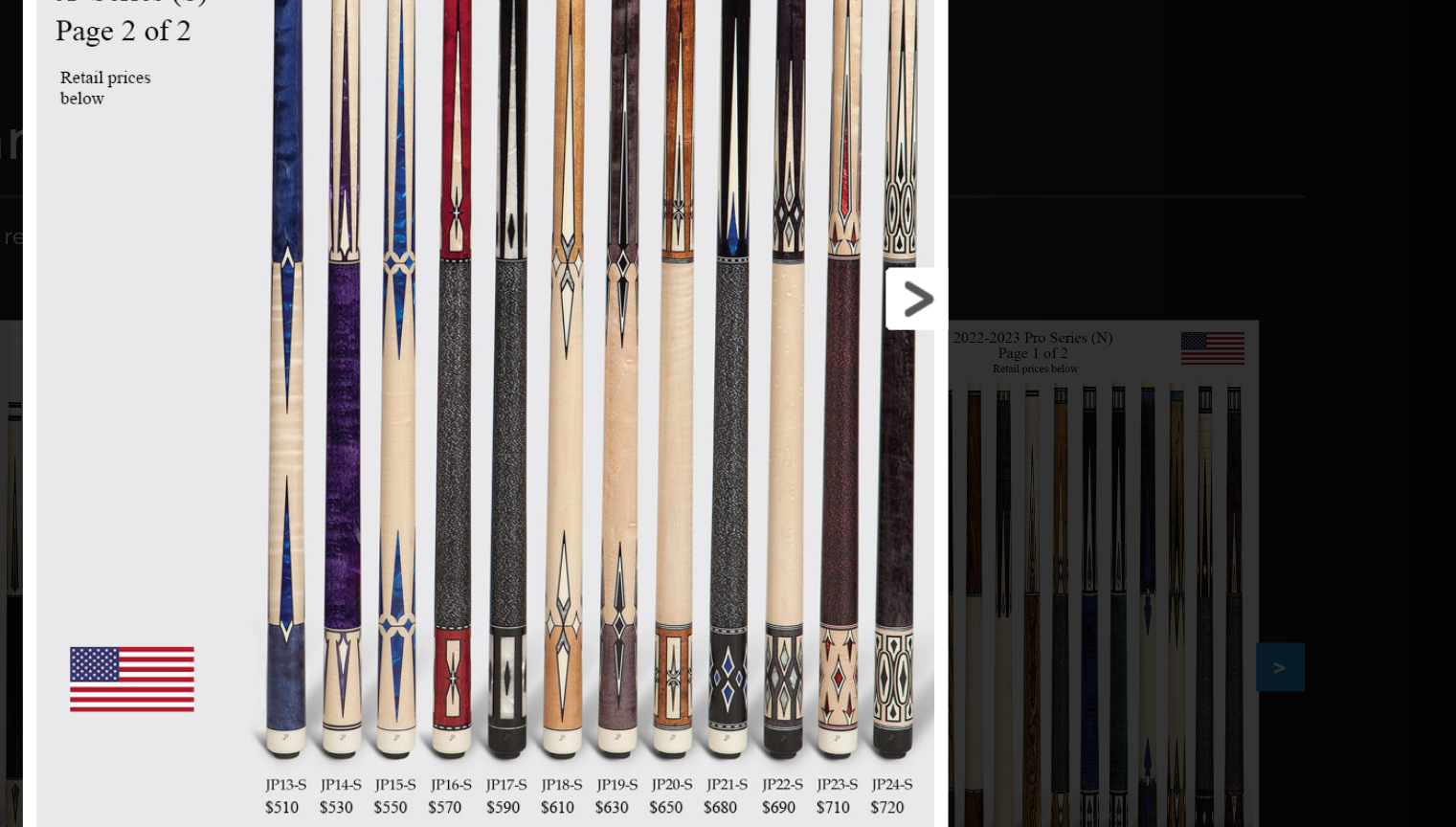 click at bounding box center (904, 399) 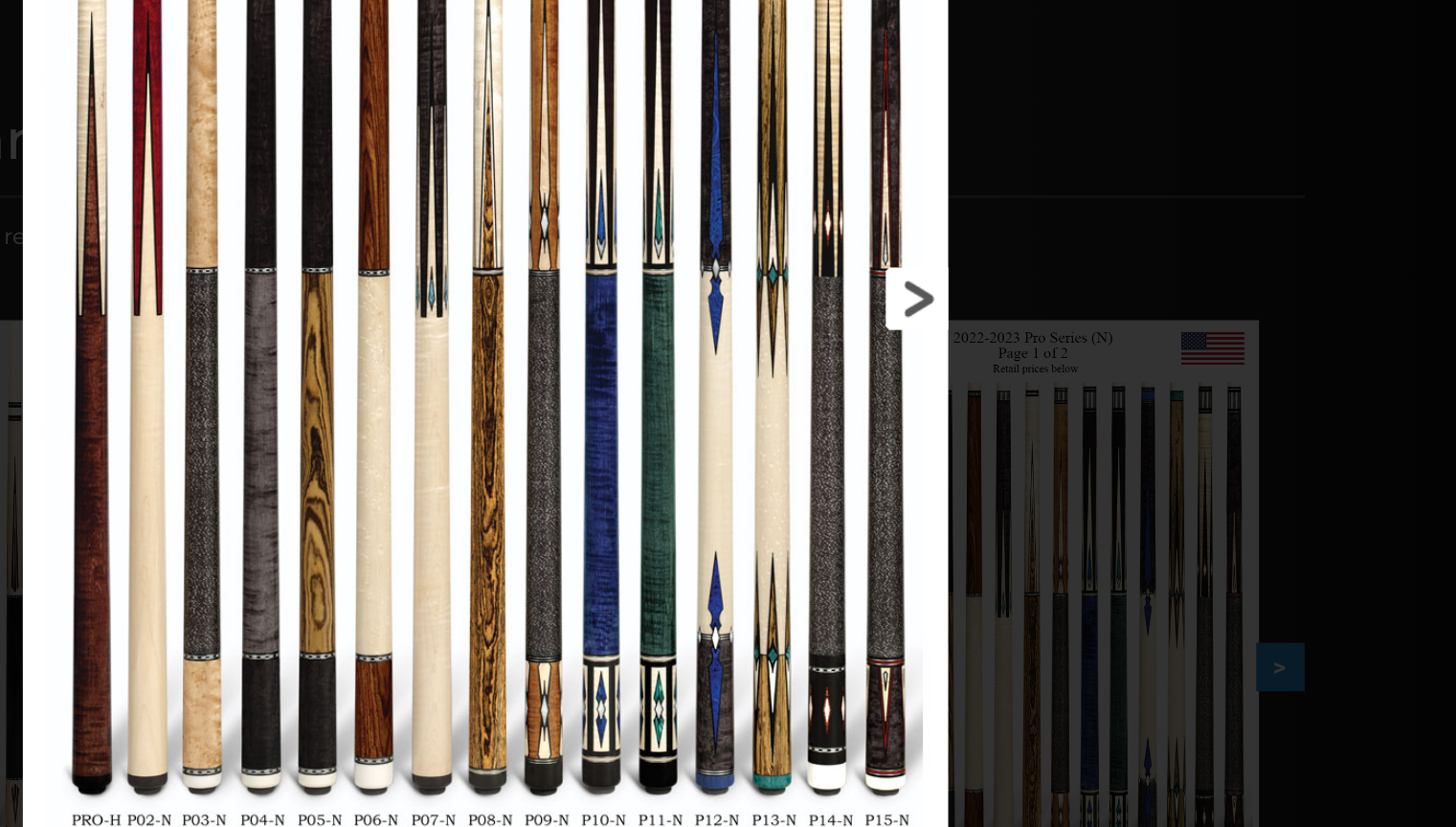 click at bounding box center (904, 399) 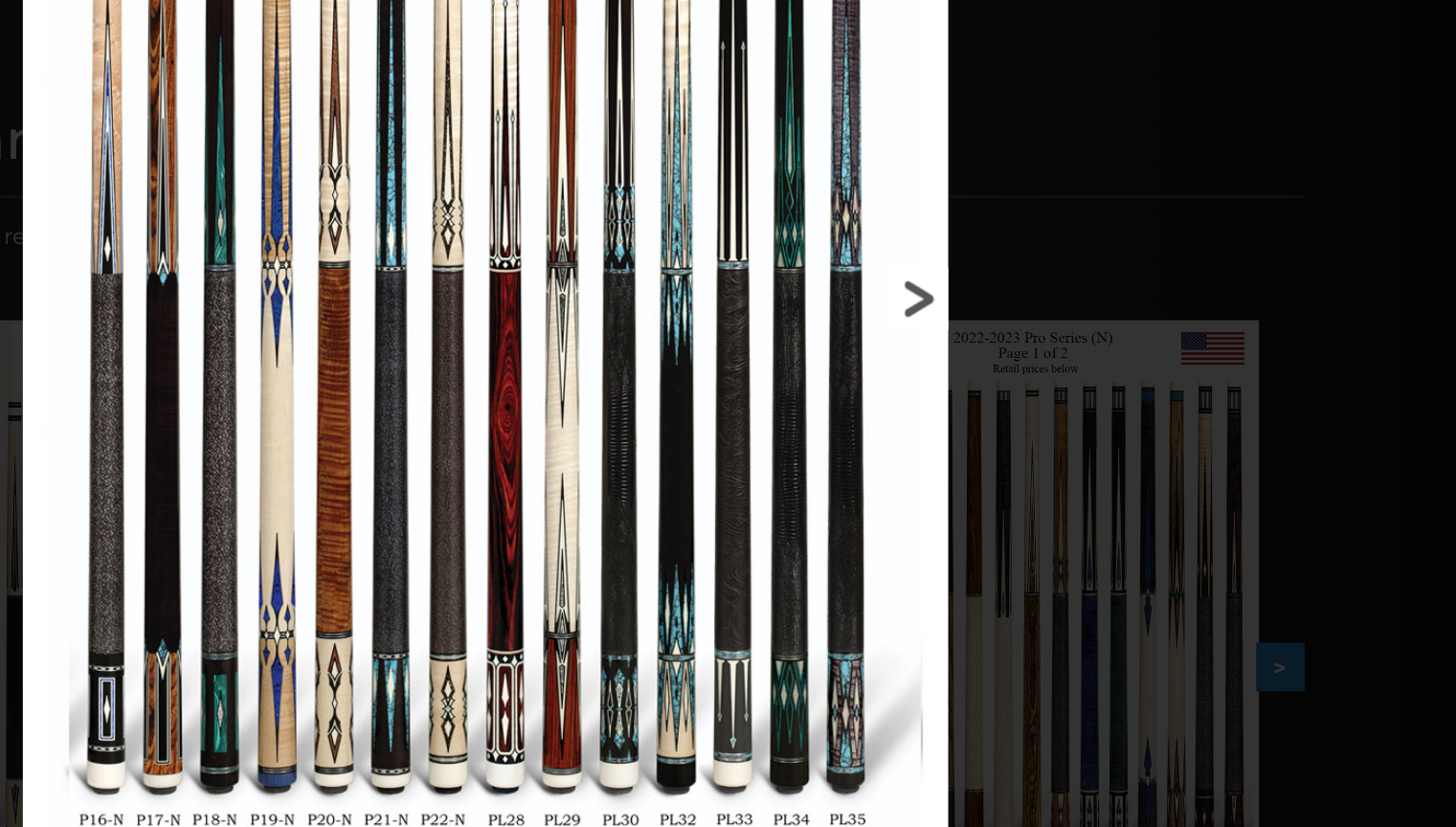 click at bounding box center (904, 399) 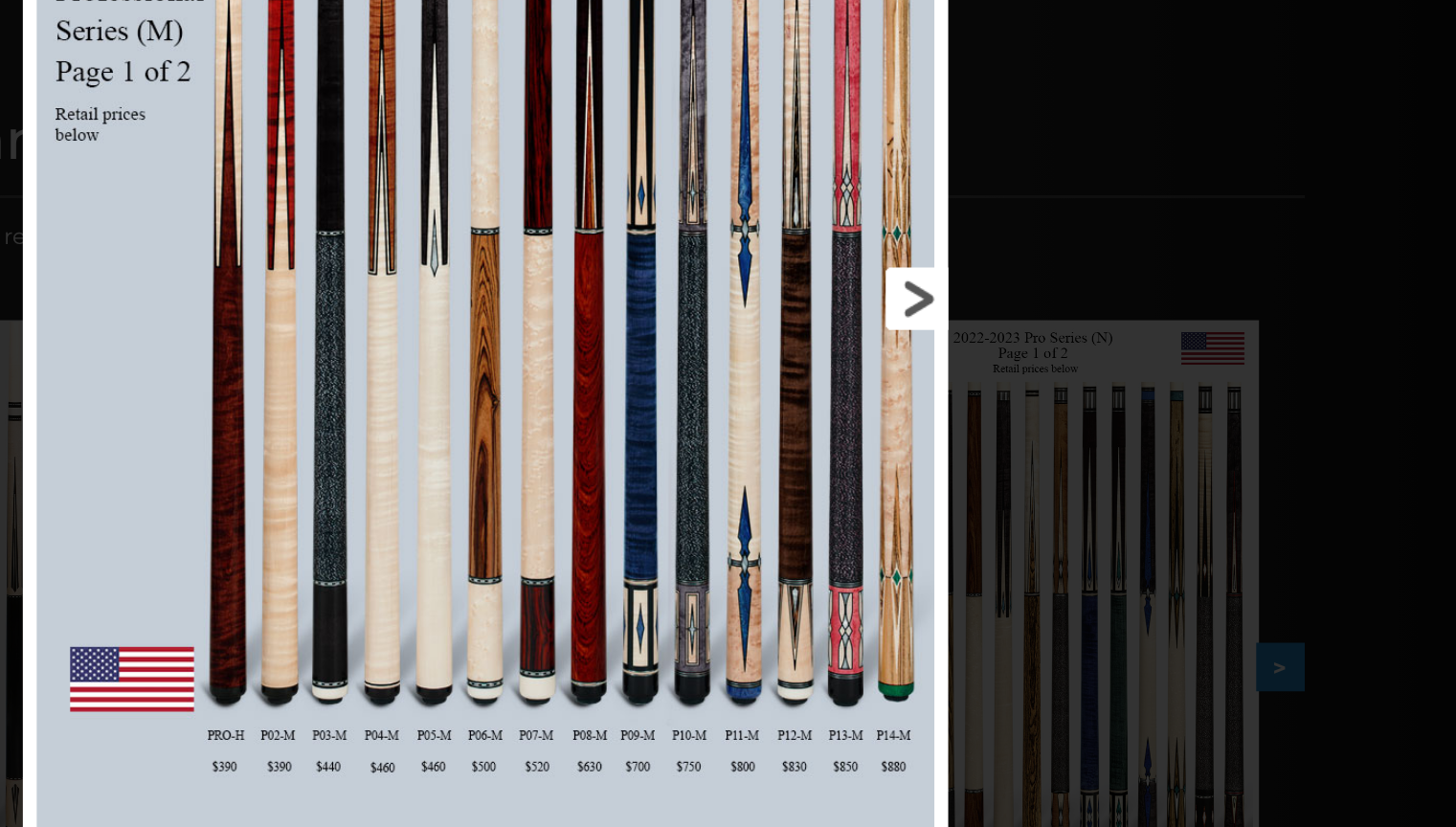 click at bounding box center [904, 399] 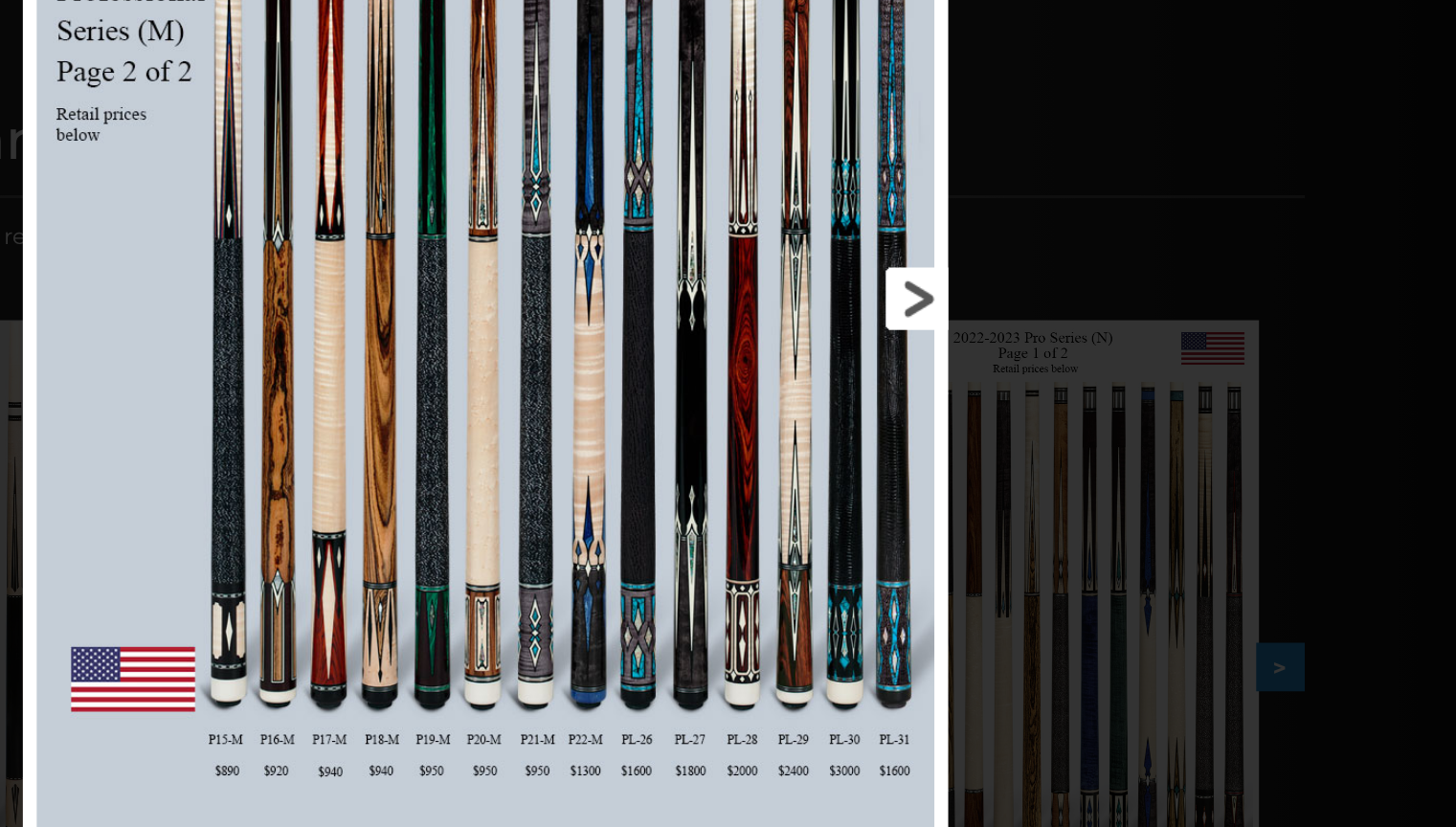 click at bounding box center [904, 399] 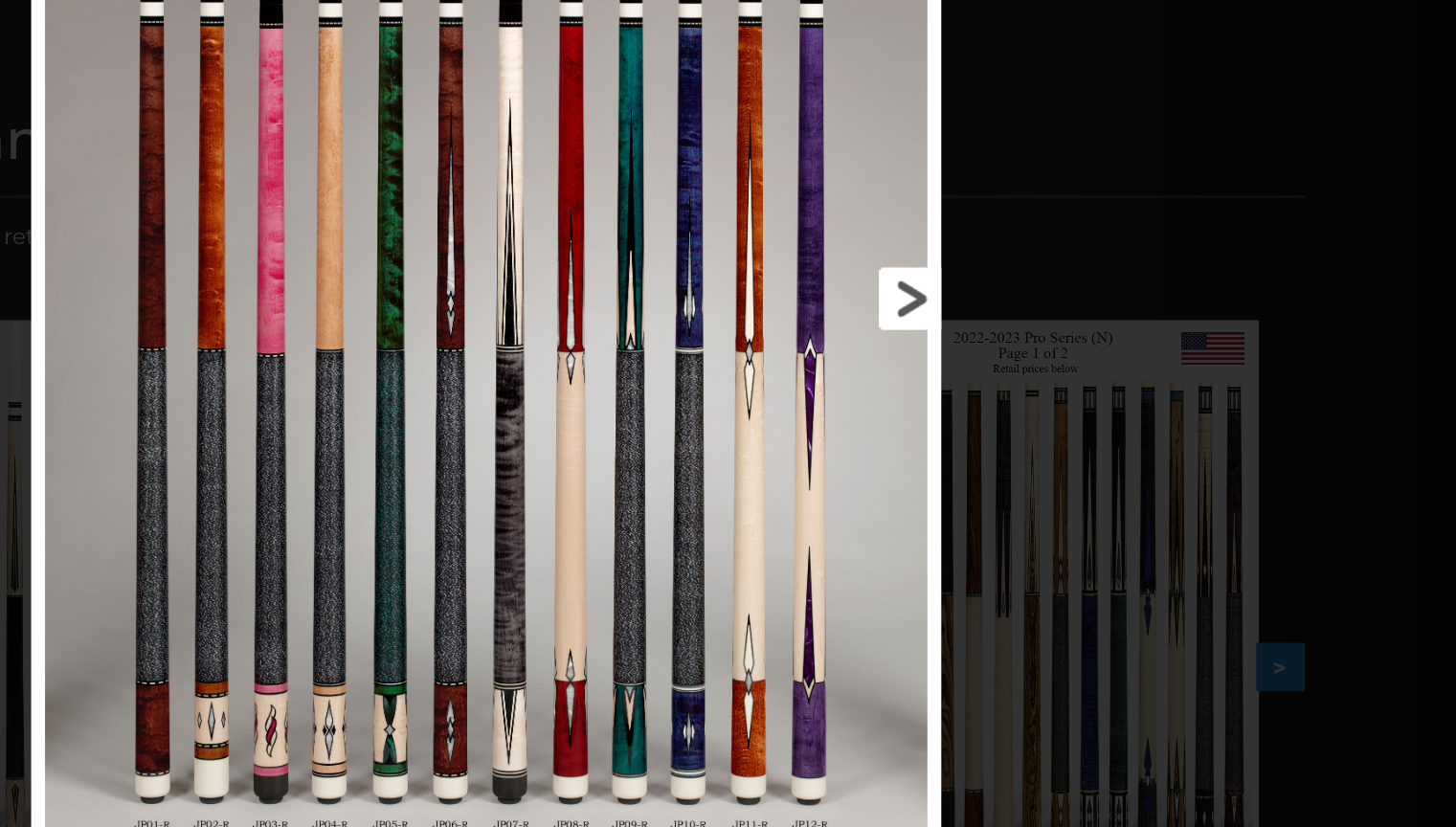 click at bounding box center (900, 399) 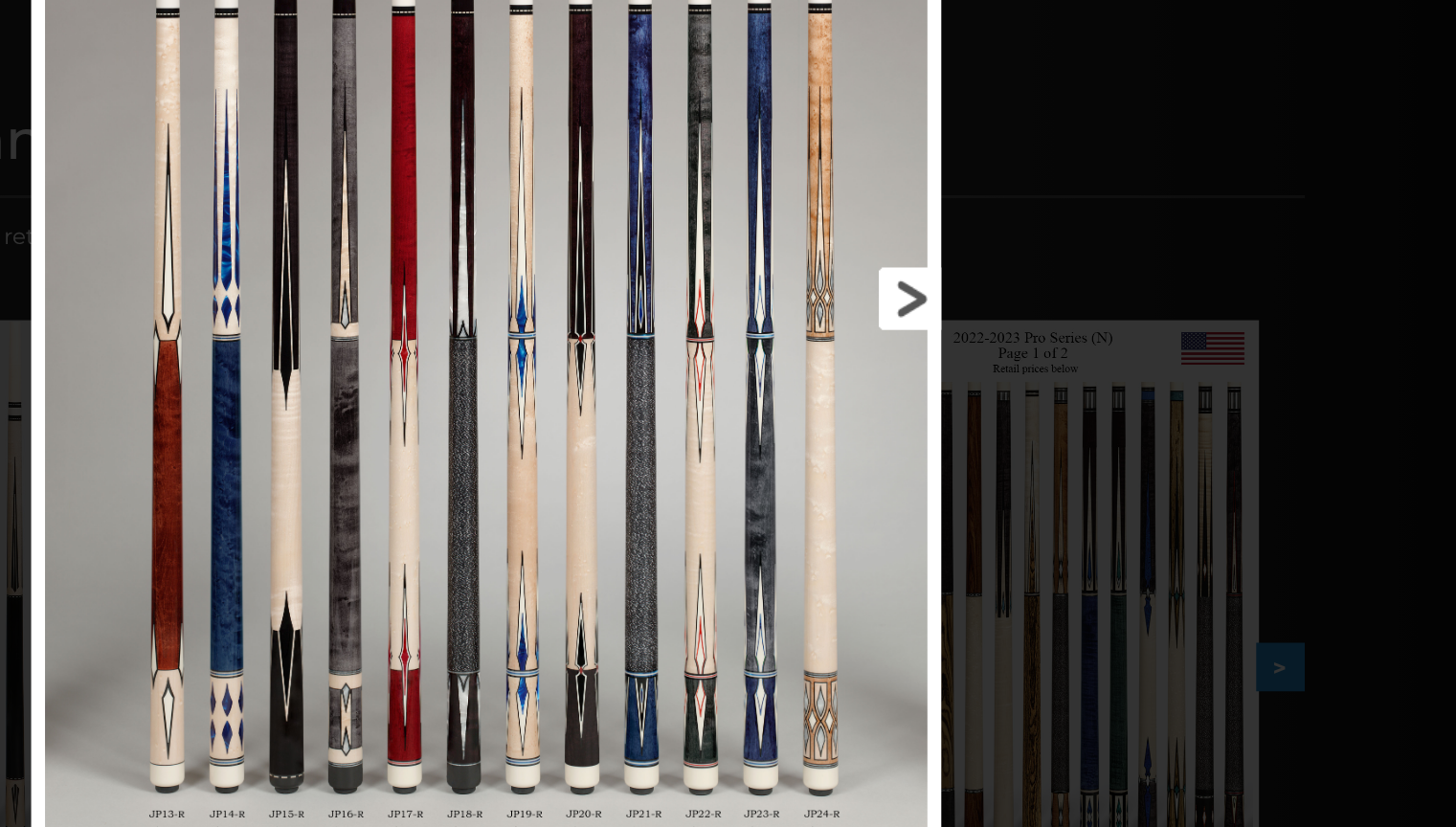 click at bounding box center (900, 399) 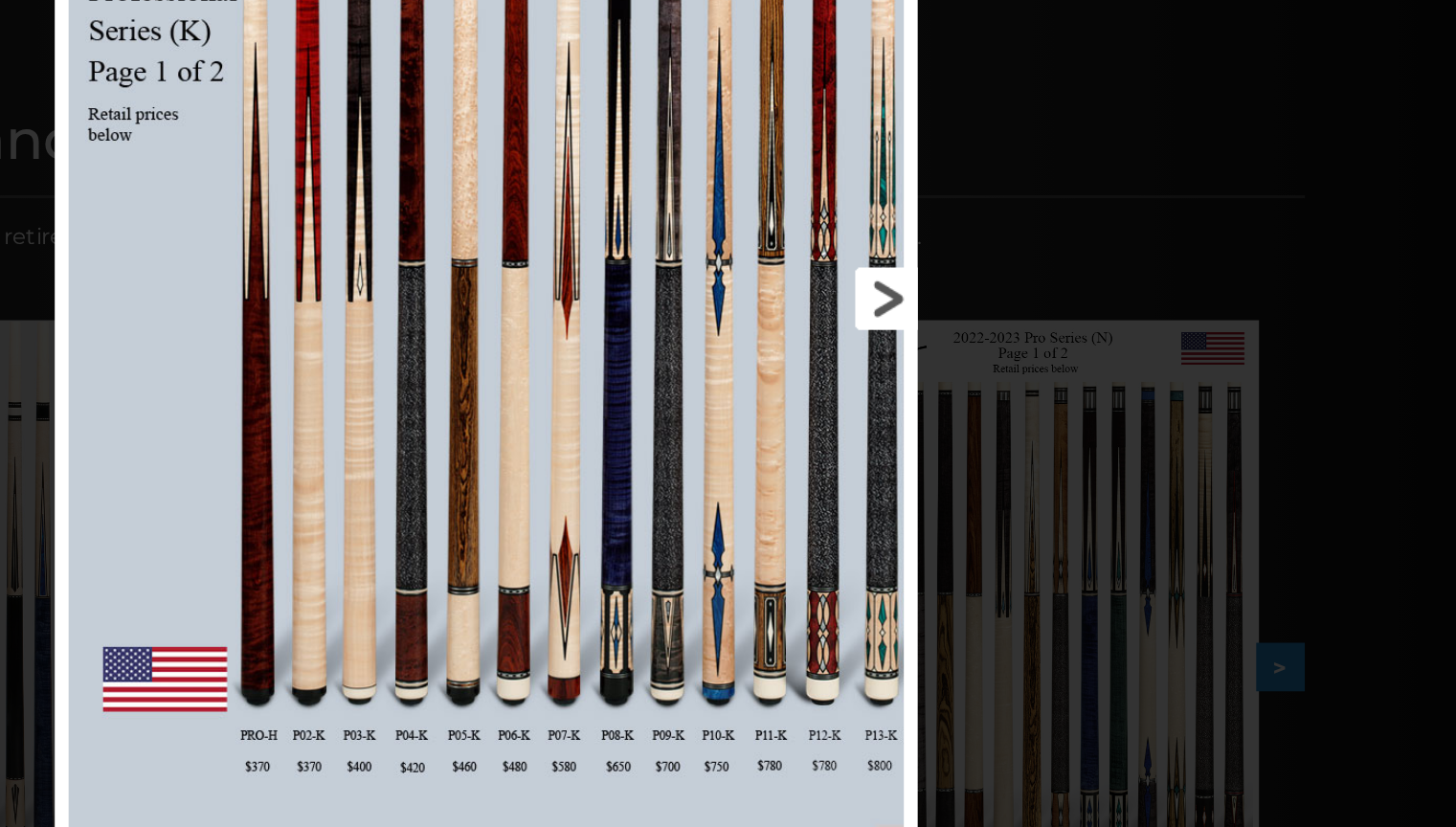 click at bounding box center (892, 399) 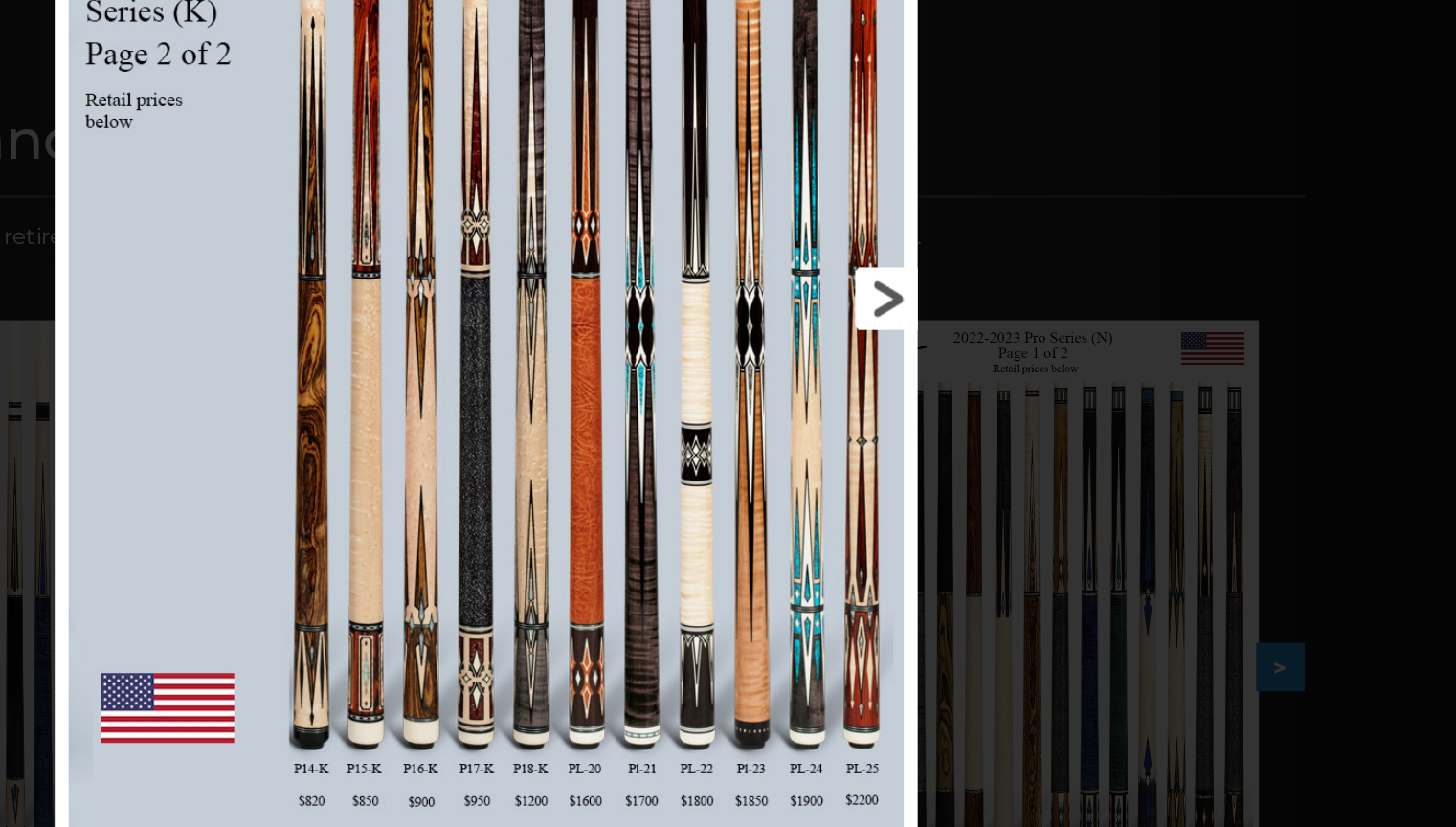 click at bounding box center [892, 399] 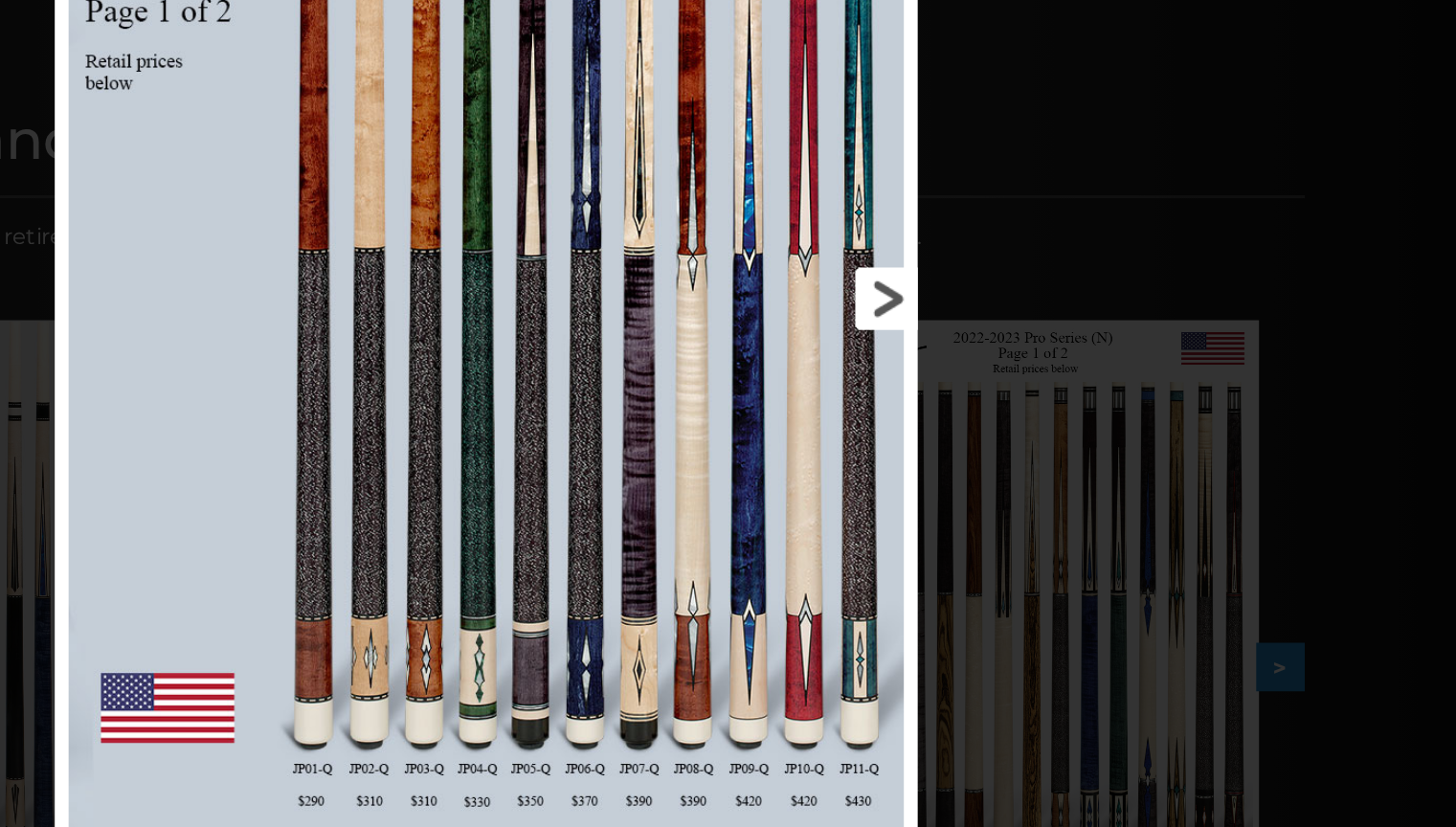 click at bounding box center (892, 399) 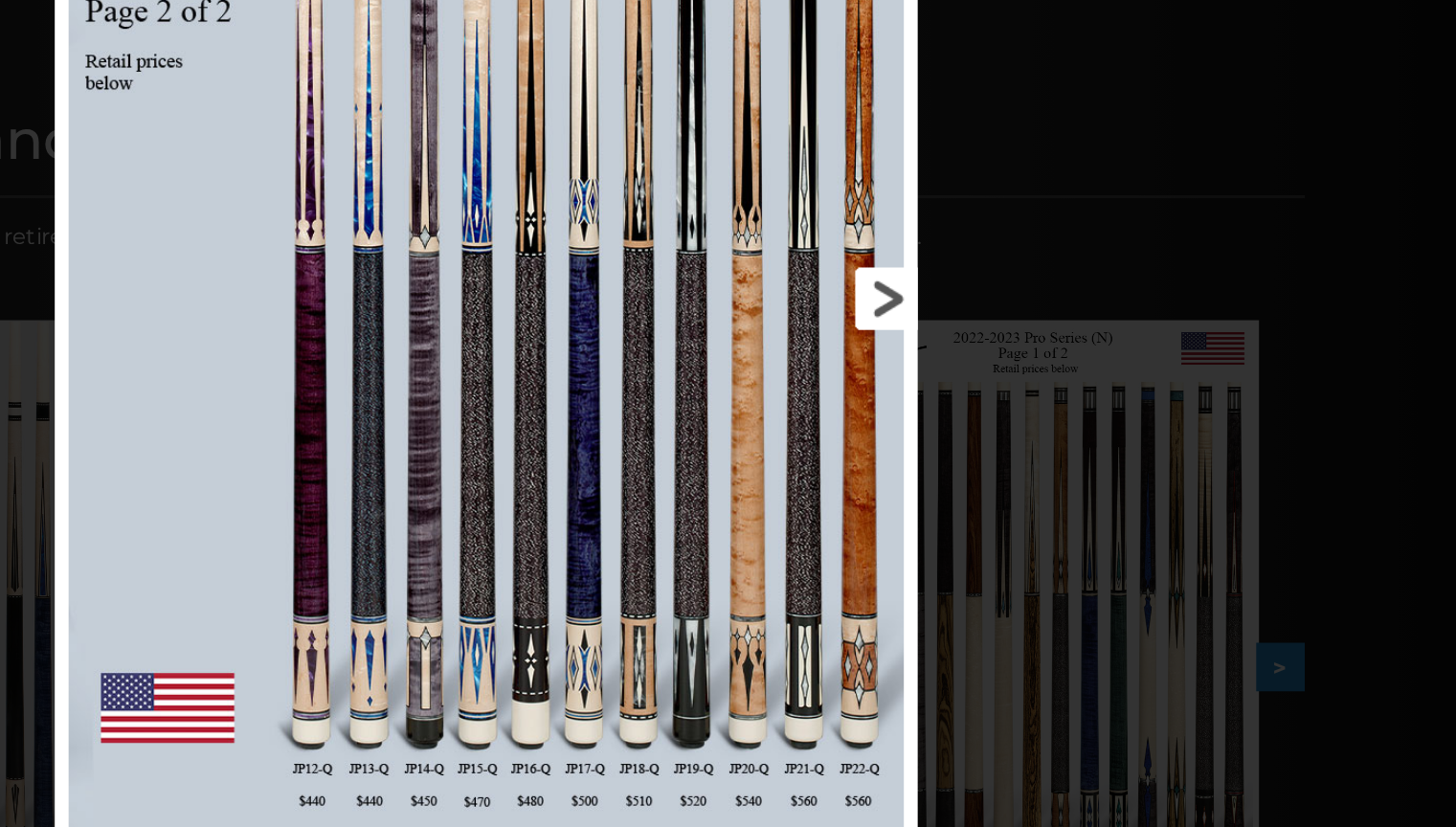 click at bounding box center (892, 399) 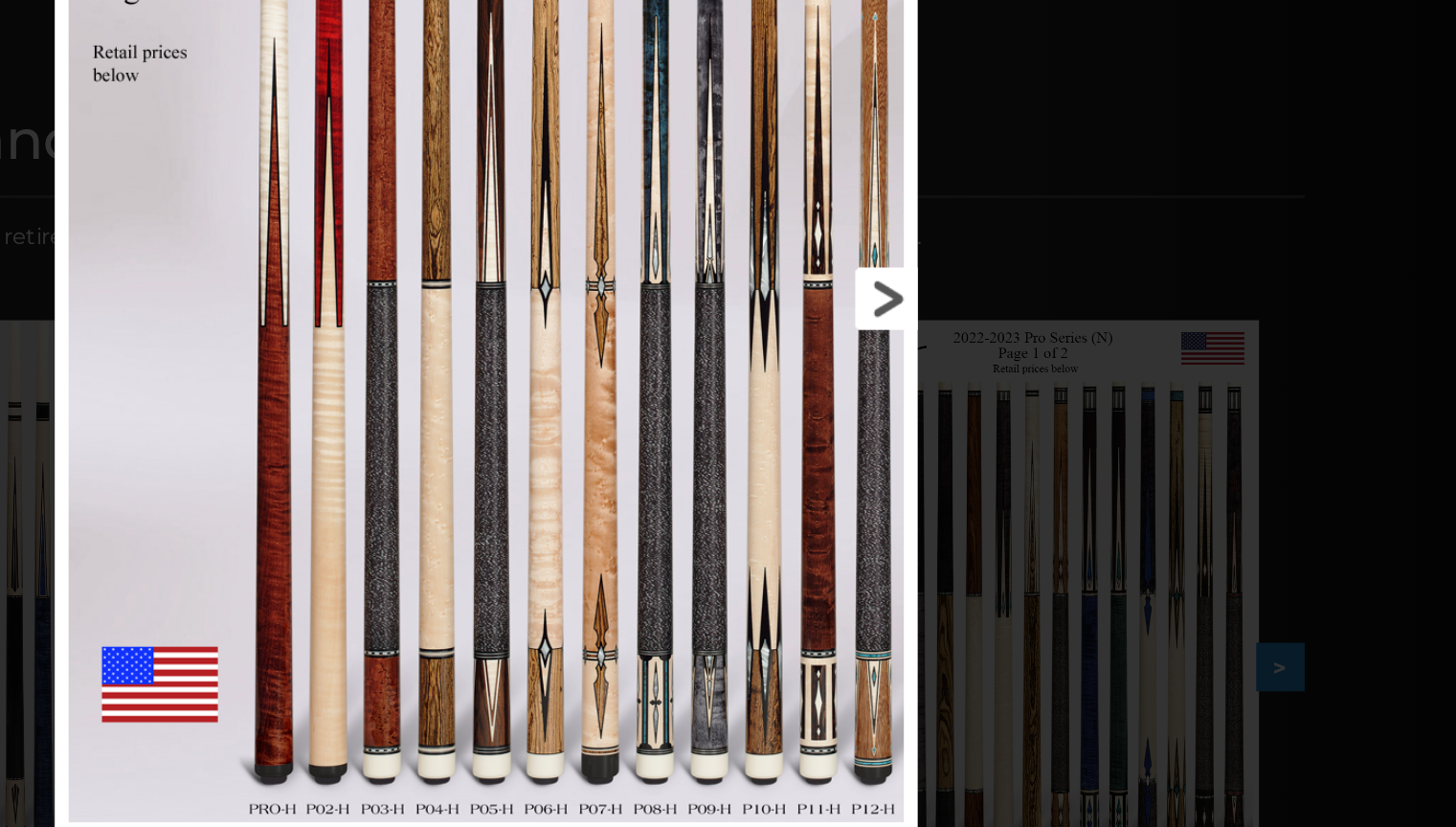 click at bounding box center [892, 399] 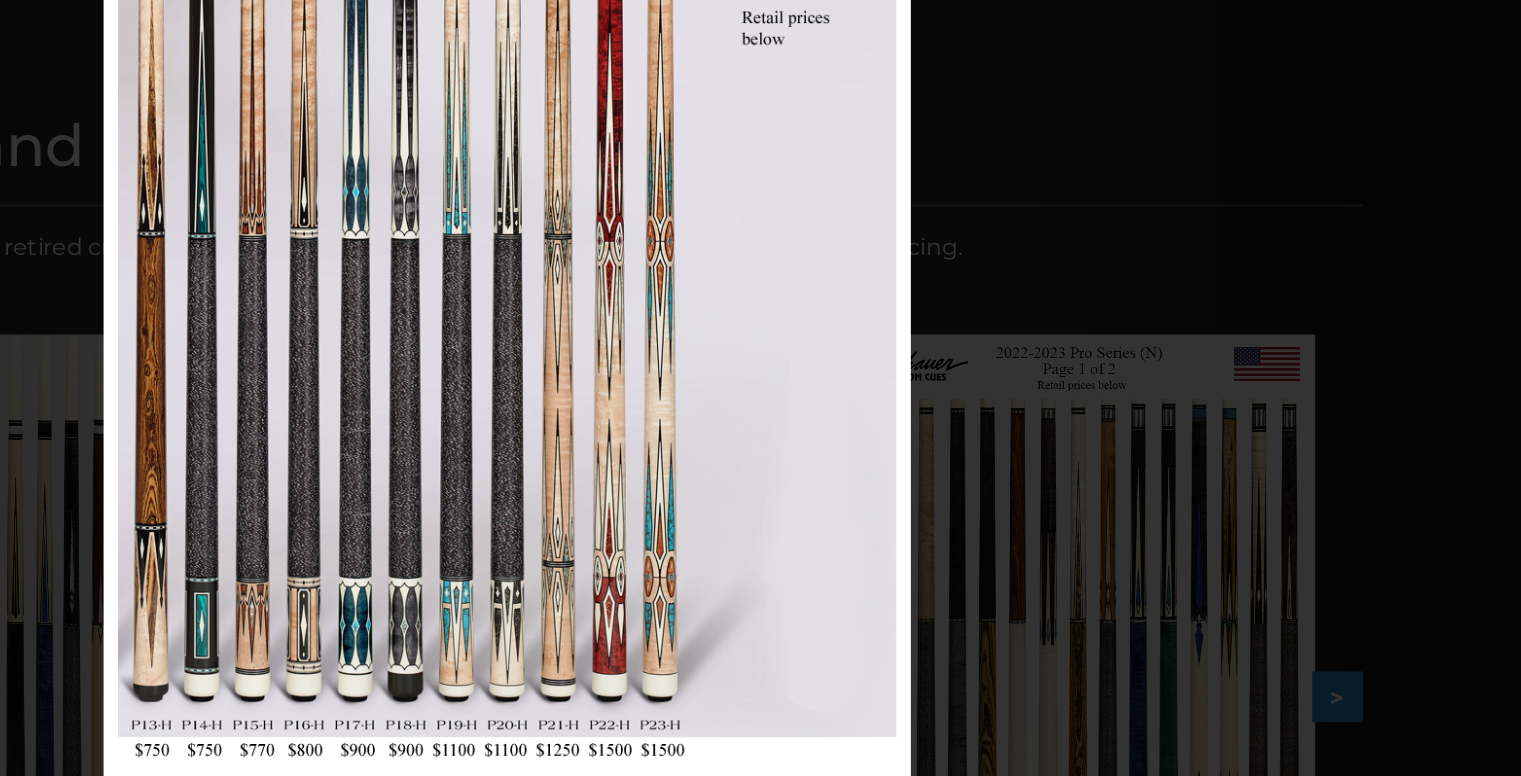 click on "Image 17 of 53" at bounding box center [760, 388] 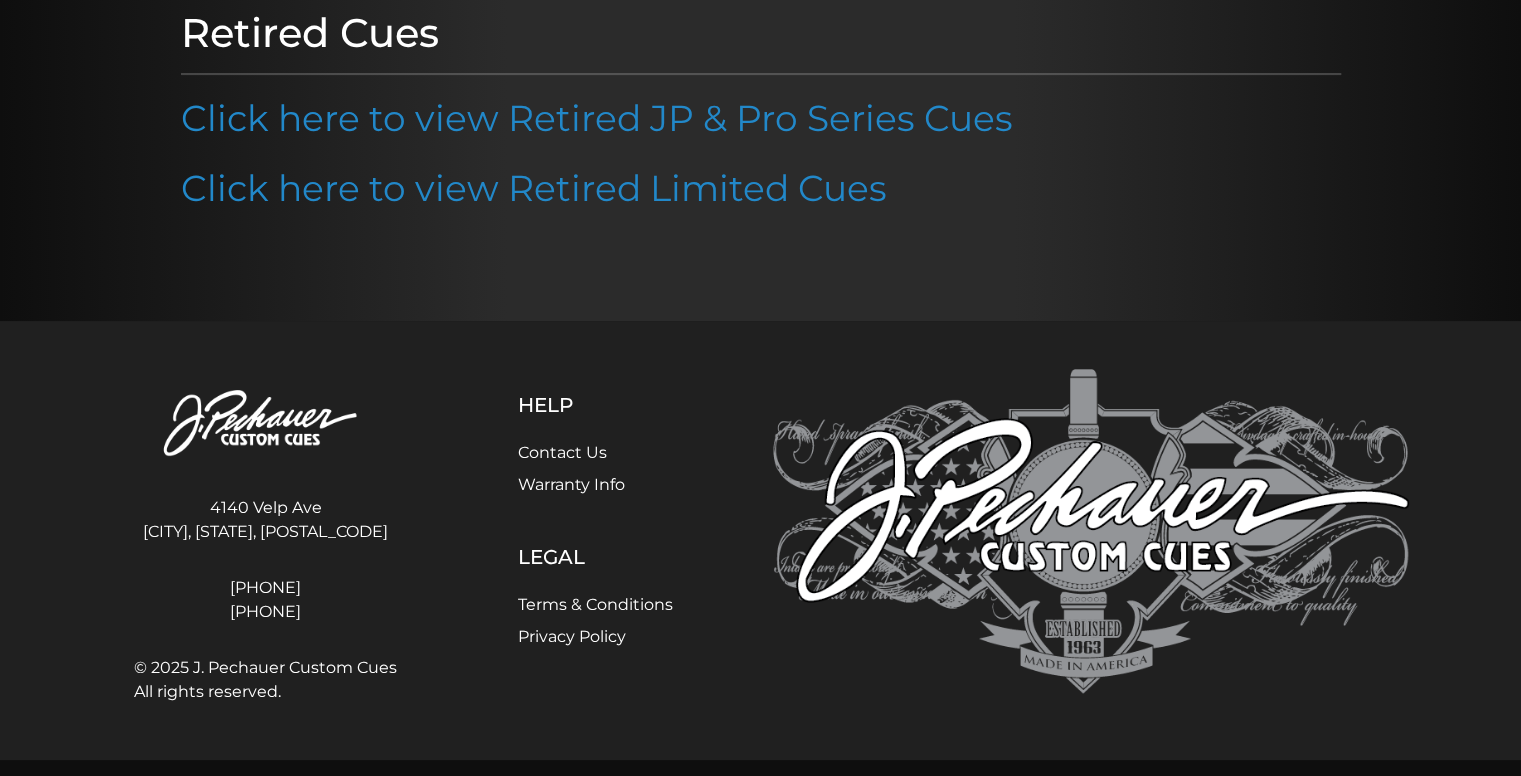 scroll, scrollTop: 0, scrollLeft: 0, axis: both 